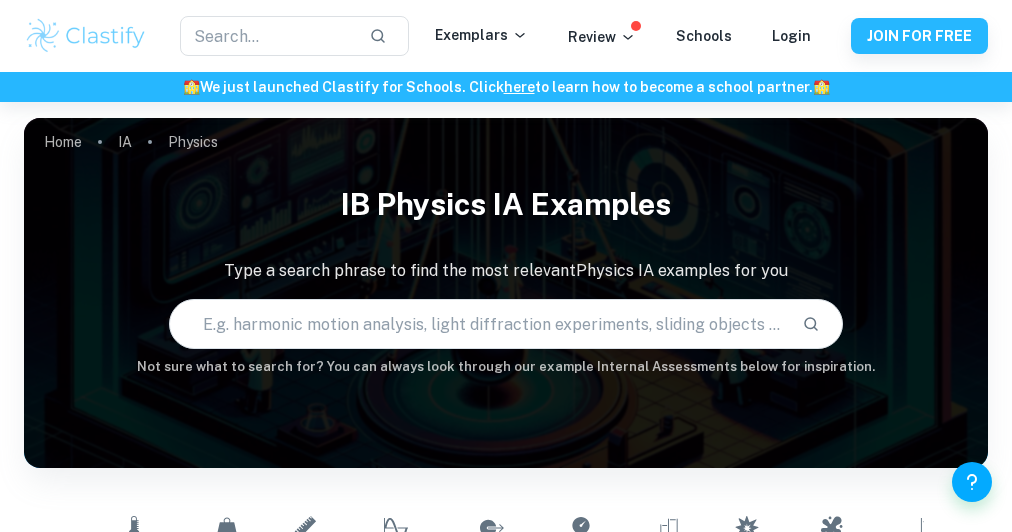 scroll, scrollTop: 0, scrollLeft: 0, axis: both 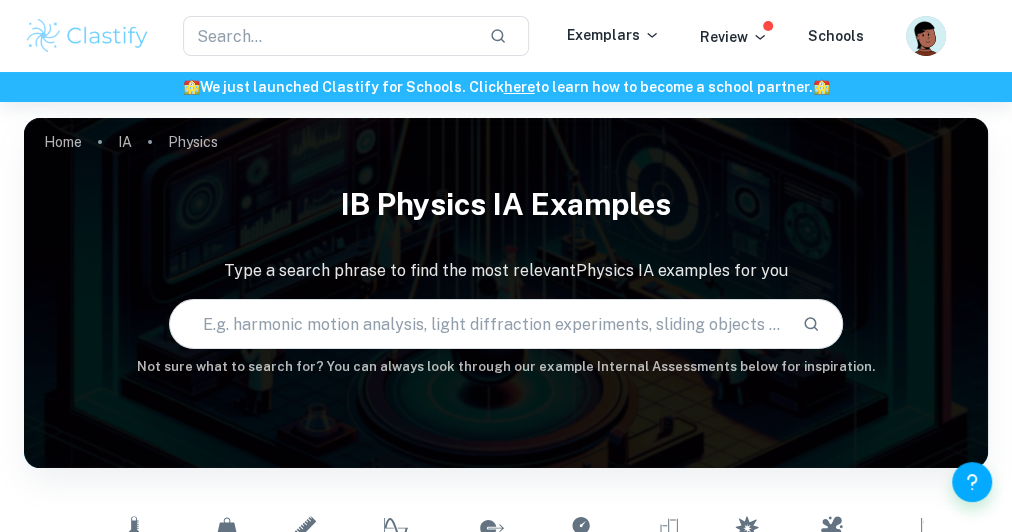 click at bounding box center [478, 324] 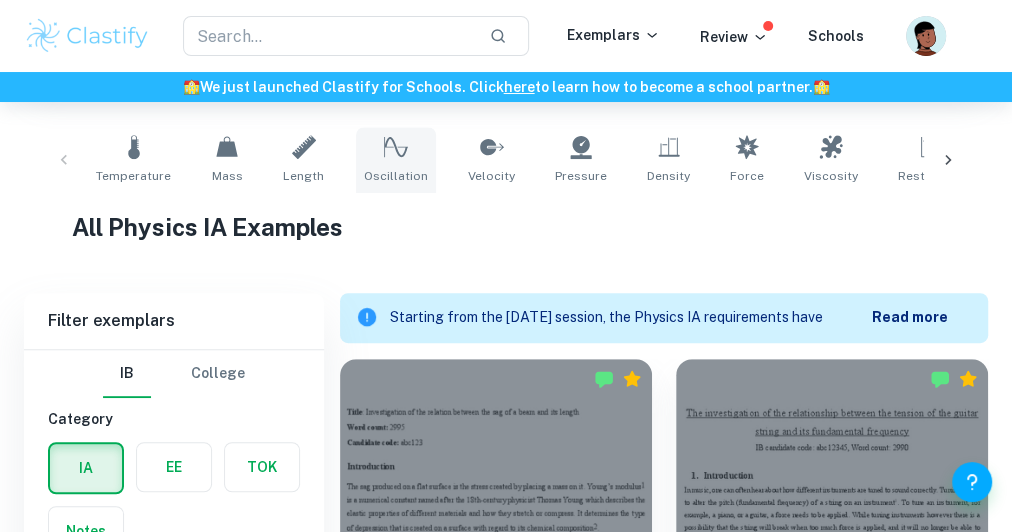 scroll, scrollTop: 400, scrollLeft: 0, axis: vertical 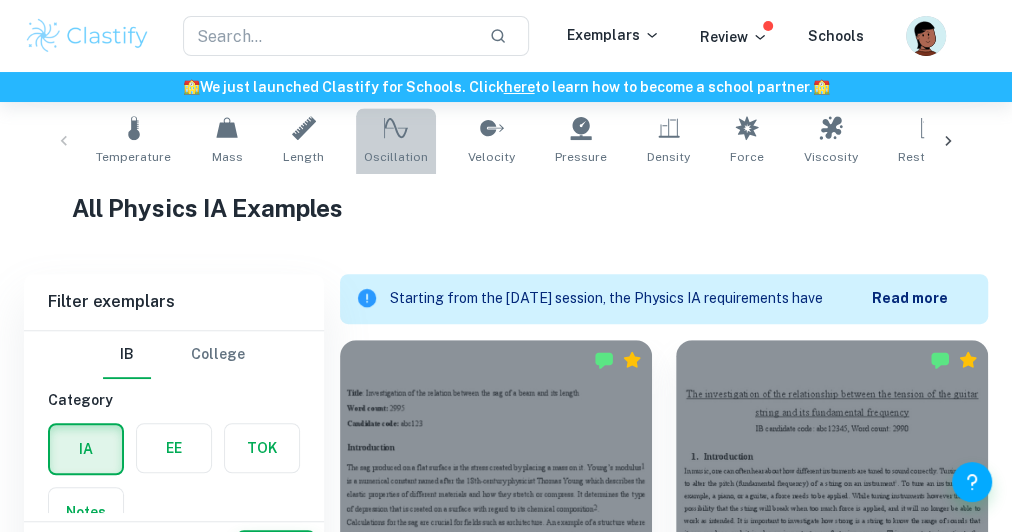 click on "Oscillation" at bounding box center [396, 157] 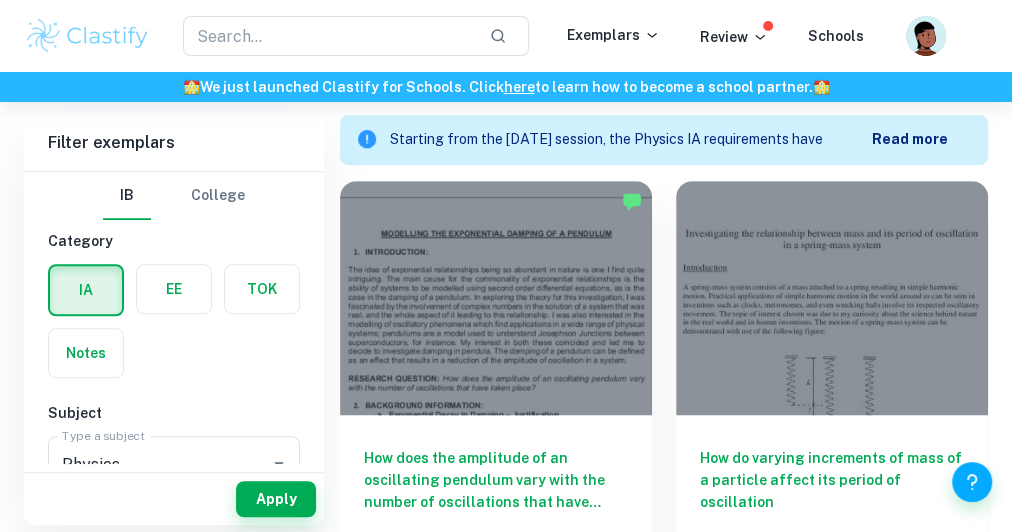 scroll, scrollTop: 640, scrollLeft: 0, axis: vertical 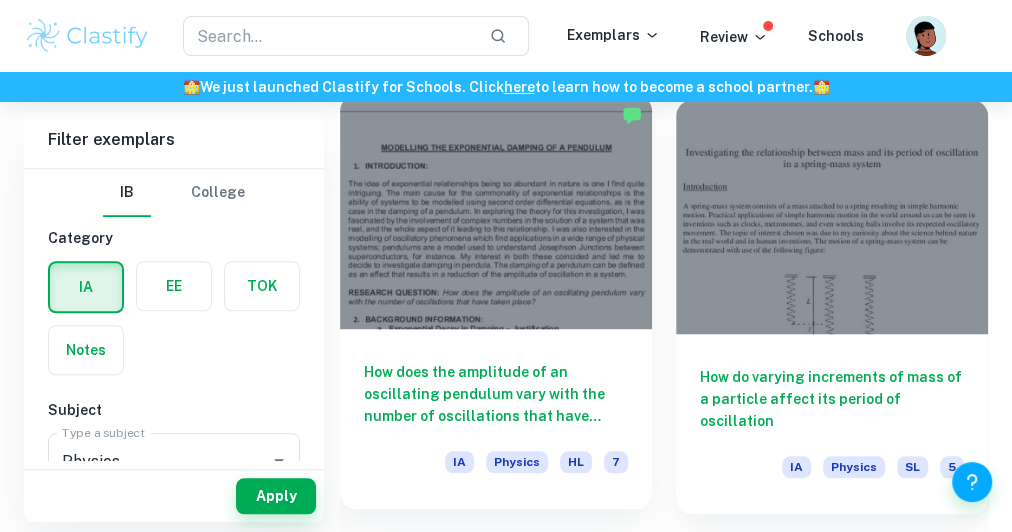 click at bounding box center (496, 212) 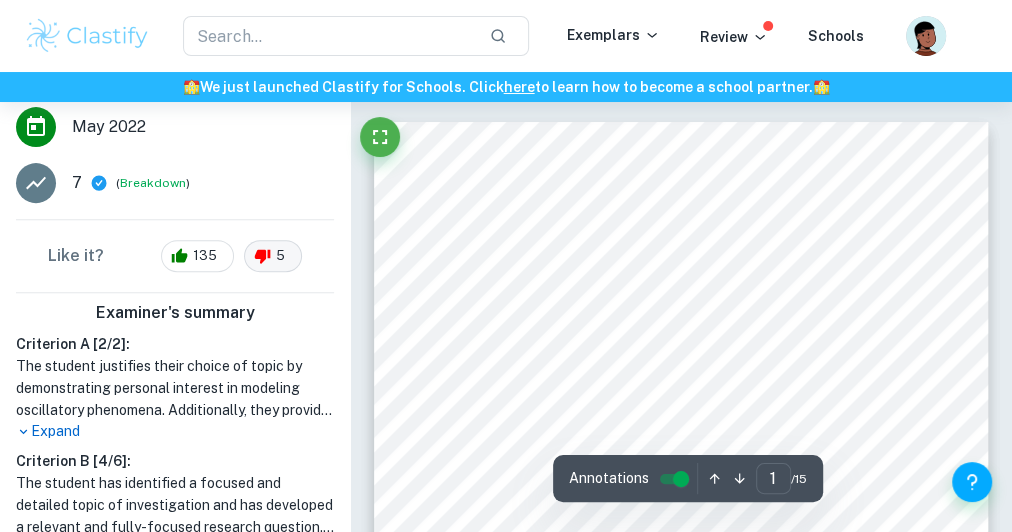scroll, scrollTop: 400, scrollLeft: 0, axis: vertical 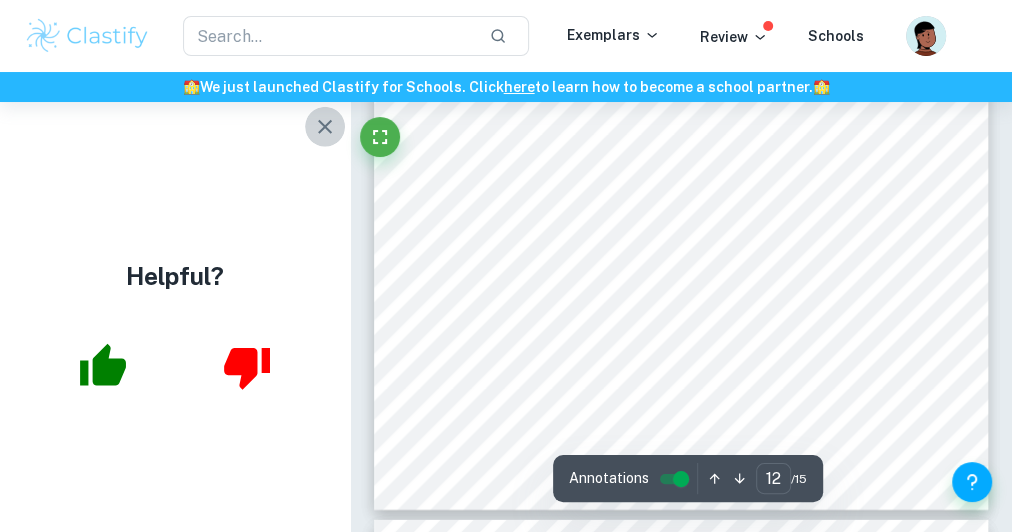 click 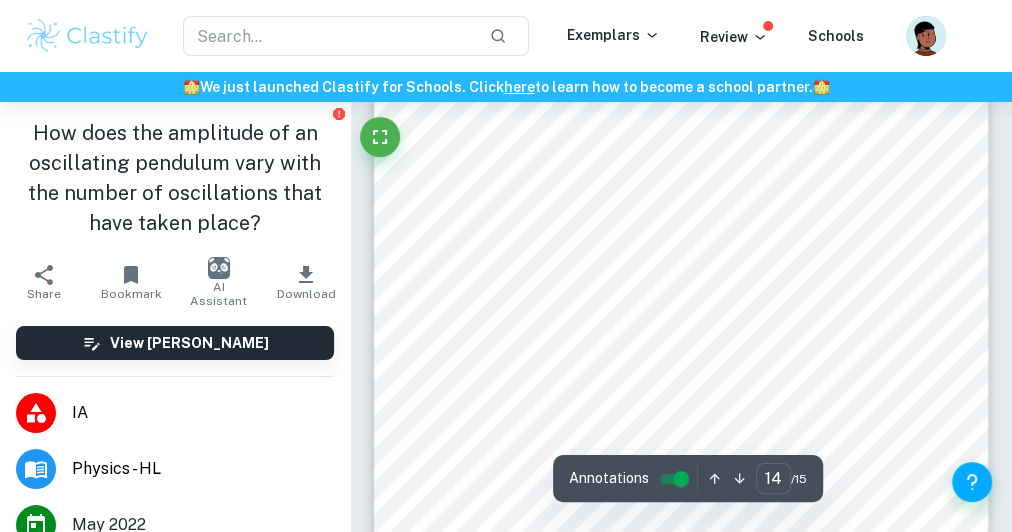 scroll, scrollTop: 12000, scrollLeft: 0, axis: vertical 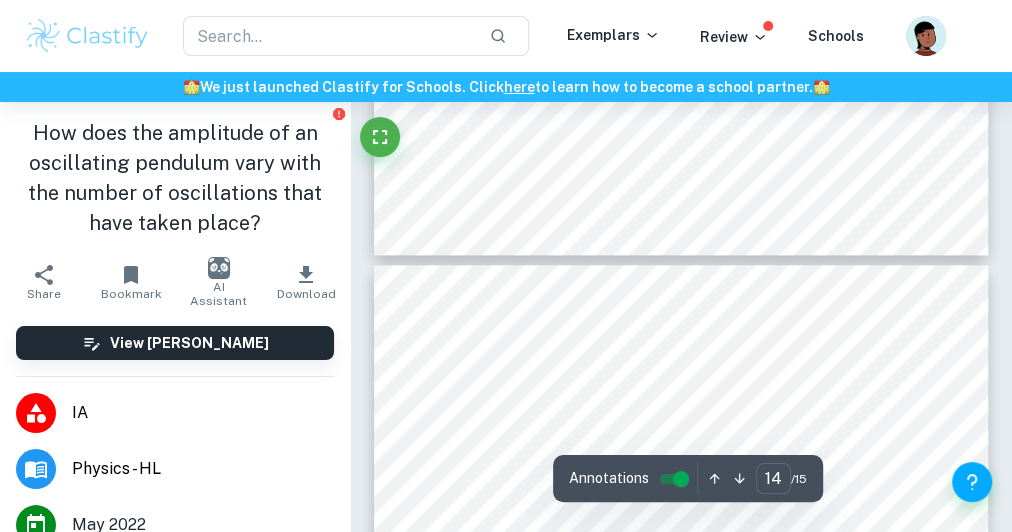 type on "15" 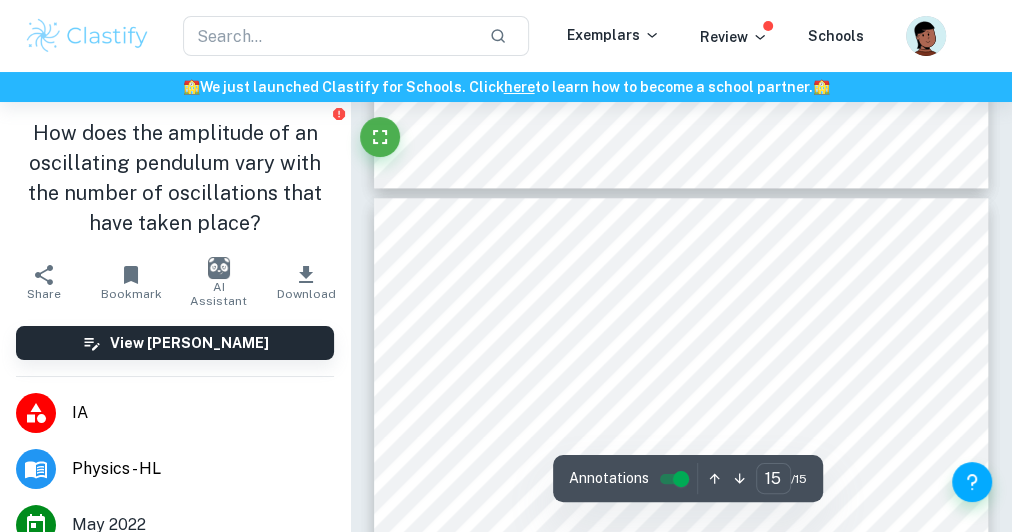 scroll, scrollTop: 12320, scrollLeft: 0, axis: vertical 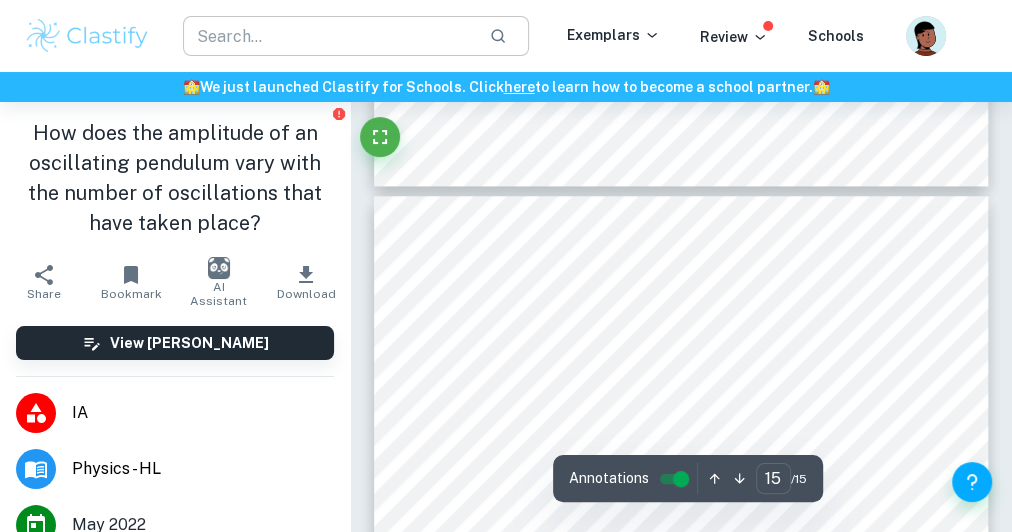 click at bounding box center [328, 36] 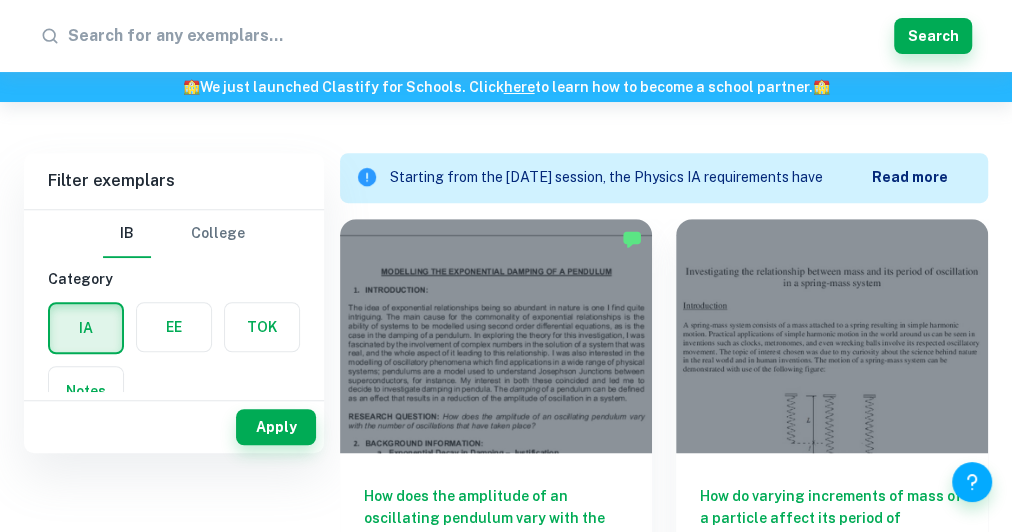 scroll, scrollTop: 281, scrollLeft: 0, axis: vertical 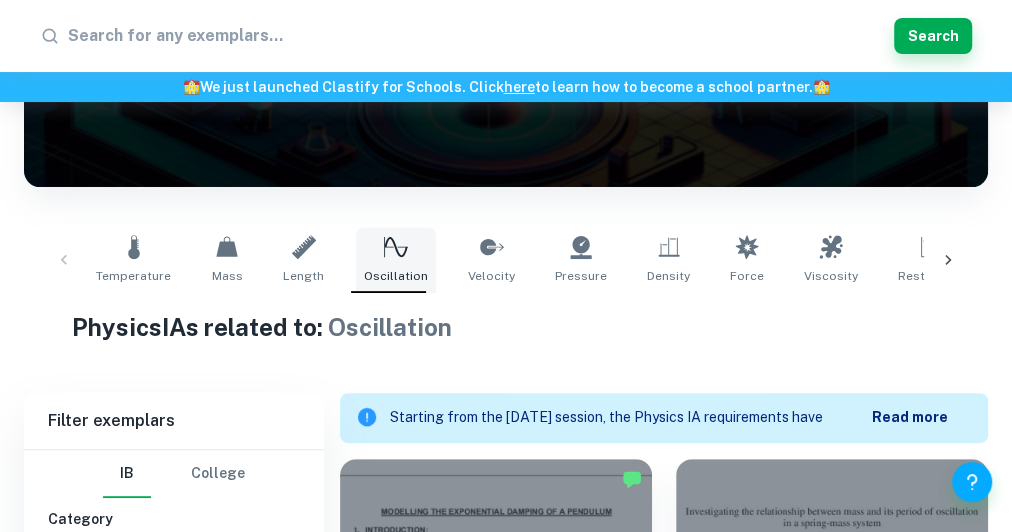 click 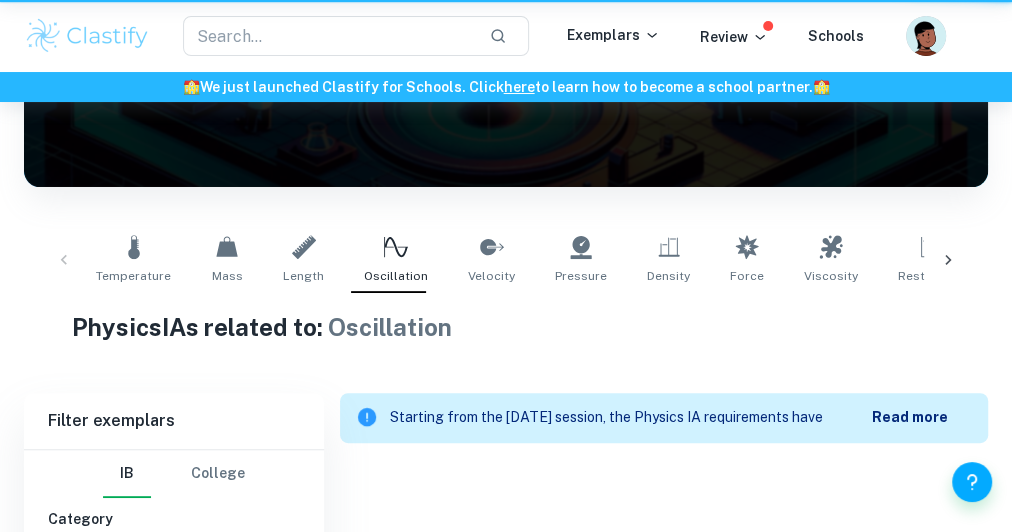 scroll, scrollTop: 0, scrollLeft: 0, axis: both 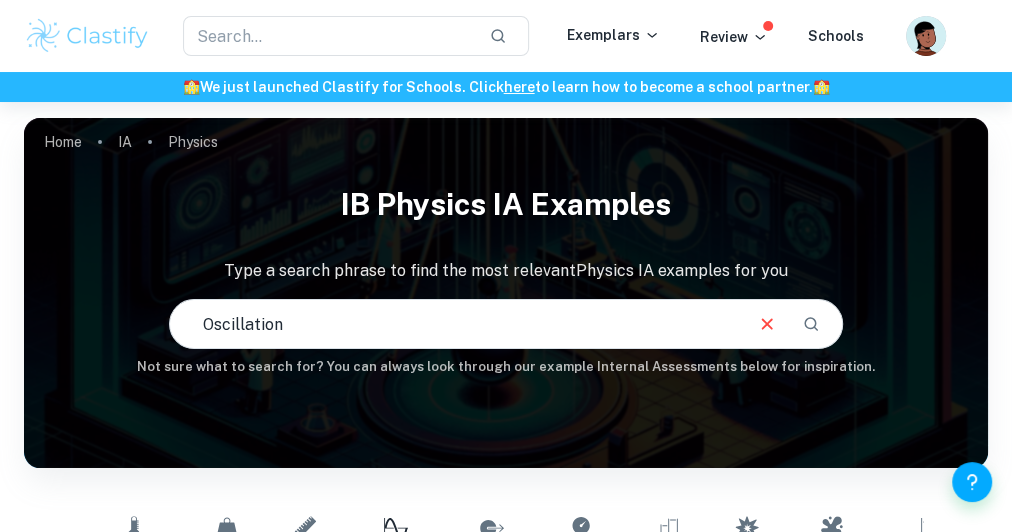 click on "Oscillation" at bounding box center [455, 324] 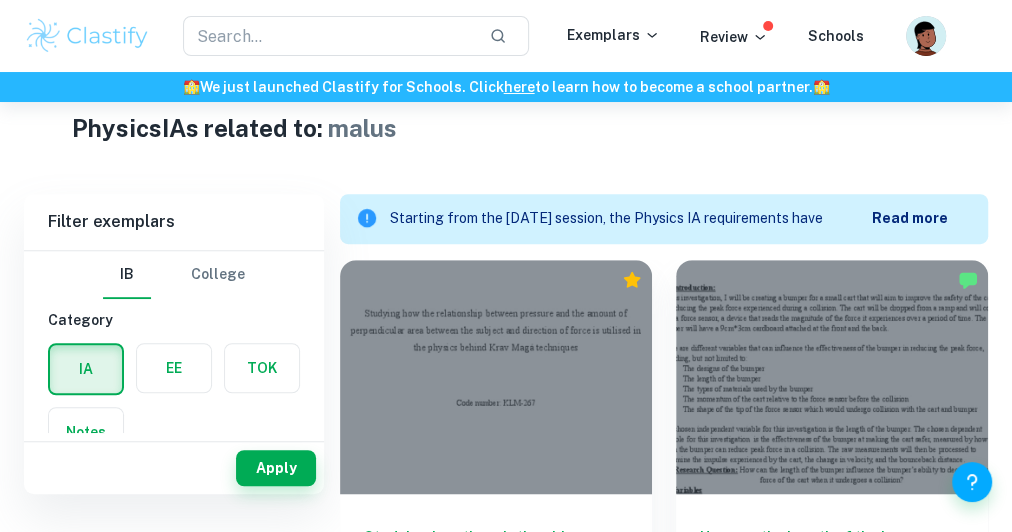 scroll, scrollTop: 0, scrollLeft: 0, axis: both 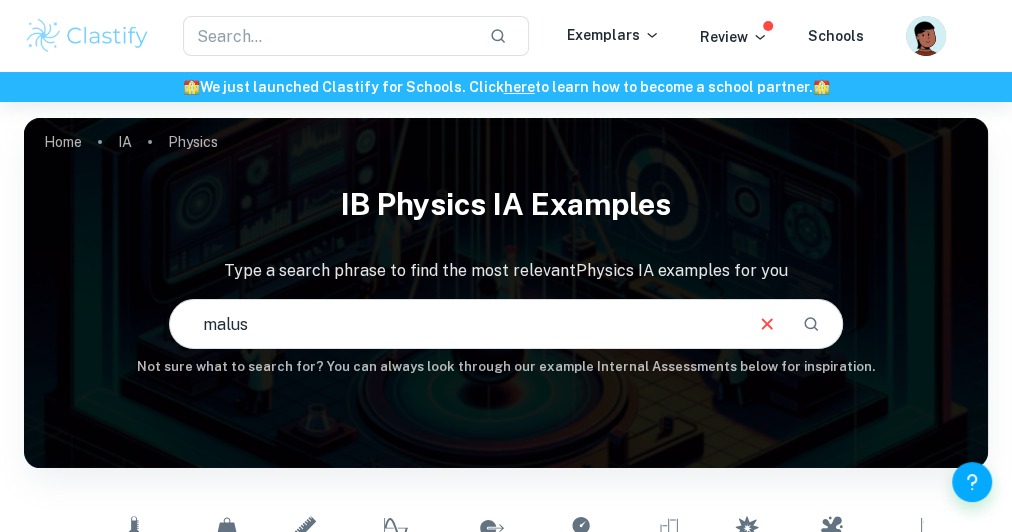 drag, startPoint x: 294, startPoint y: 325, endPoint x: 184, endPoint y: 336, distance: 110.54863 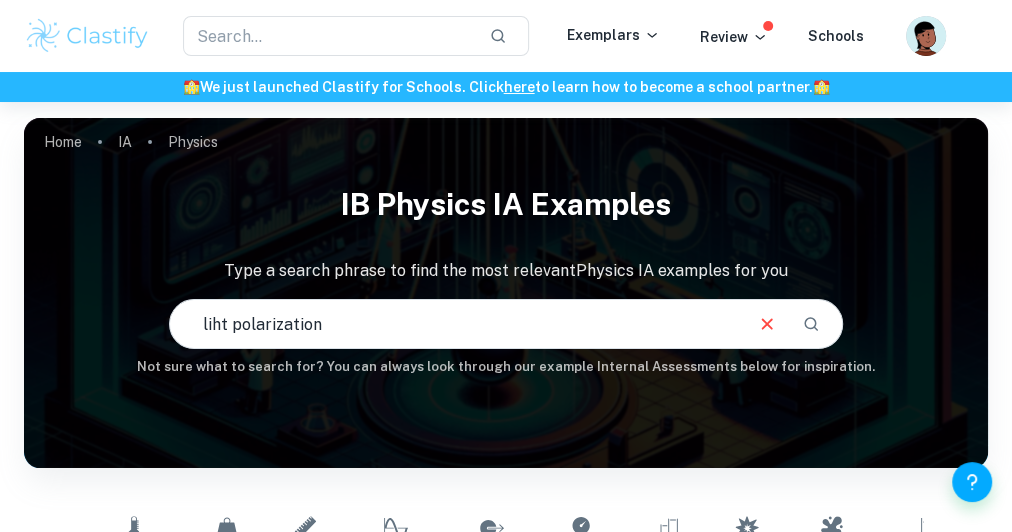 click on "liht polarization" at bounding box center (455, 324) 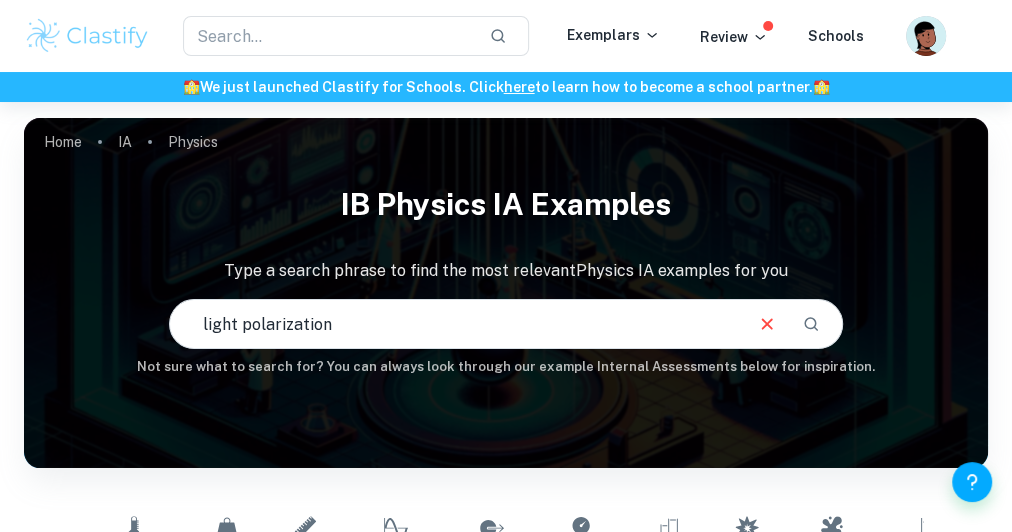 type on "light polarization" 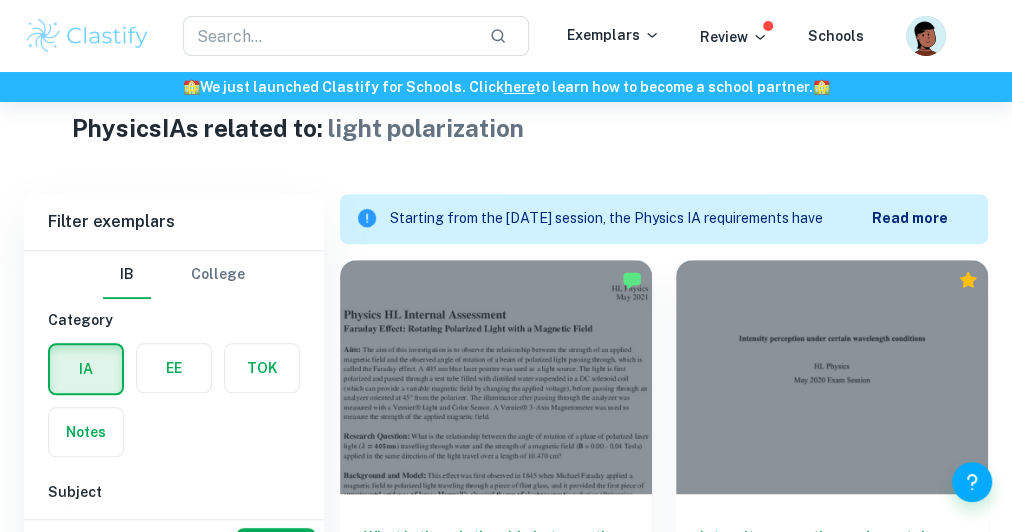 scroll, scrollTop: 640, scrollLeft: 0, axis: vertical 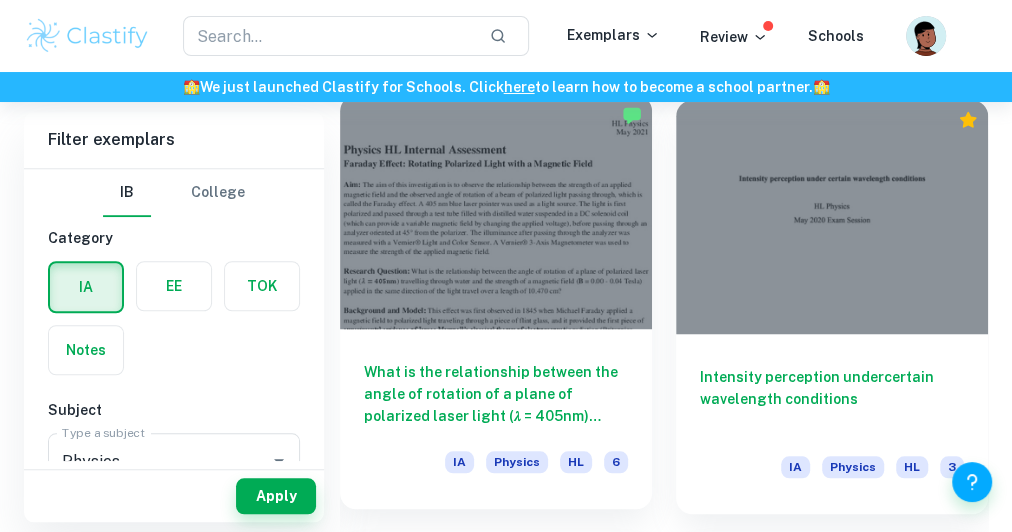 click on "What is the relationship between the angle of rotation of a plane of polarized laser light (𝜆 = 405nm) travelling through water and the strength of a magnetic field (B = 0.00 - 0.04 Tesla) applied in the same direction of the light travel over a length of 10.470 cm?" at bounding box center (496, 394) 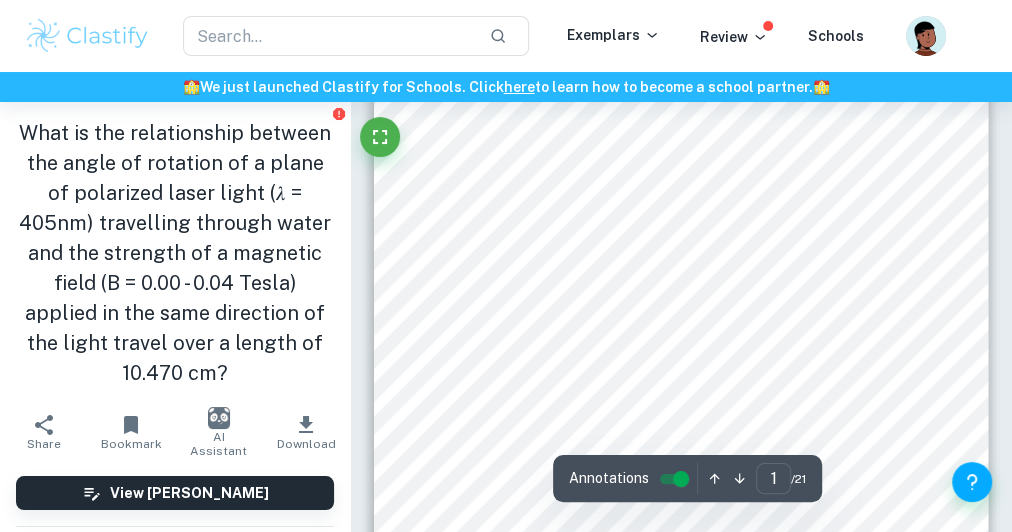 scroll, scrollTop: 480, scrollLeft: 0, axis: vertical 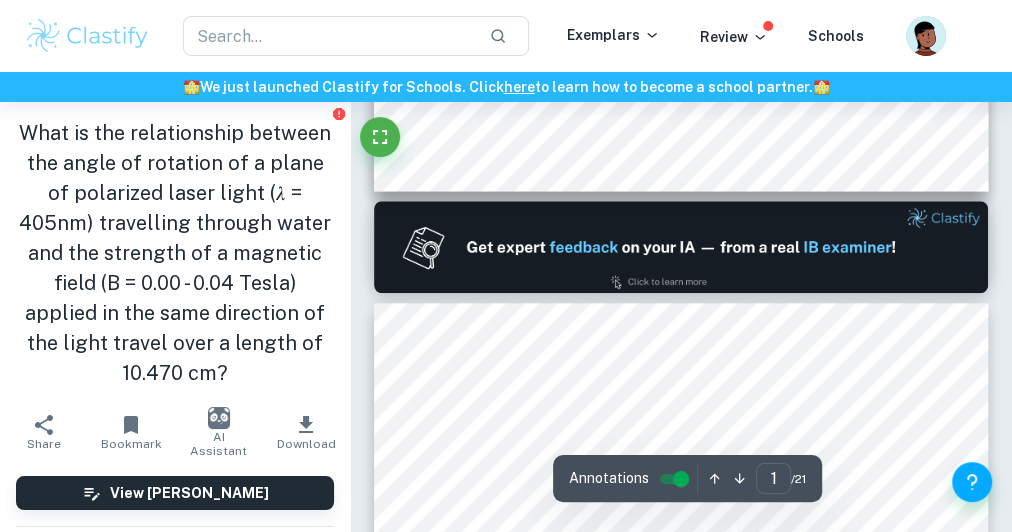 type on "2" 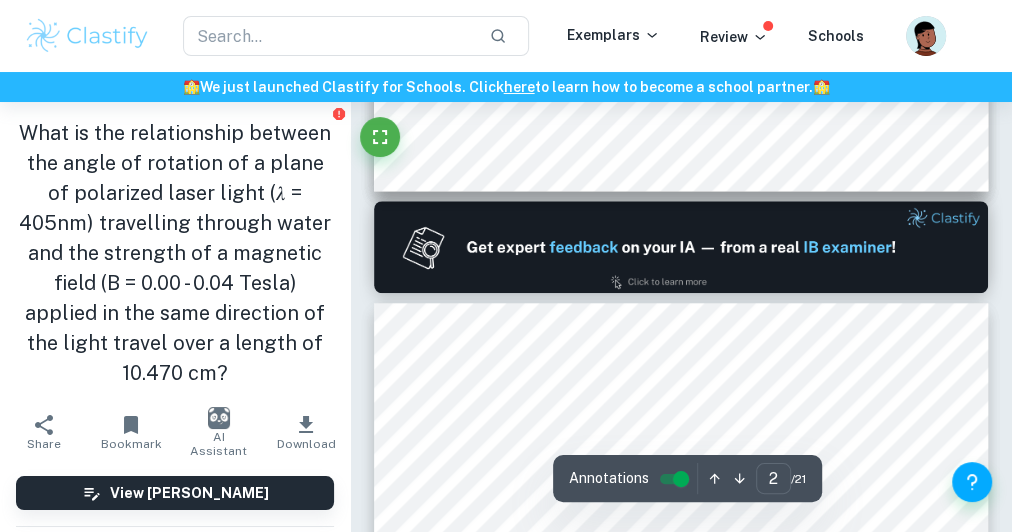 scroll, scrollTop: 1040, scrollLeft: 0, axis: vertical 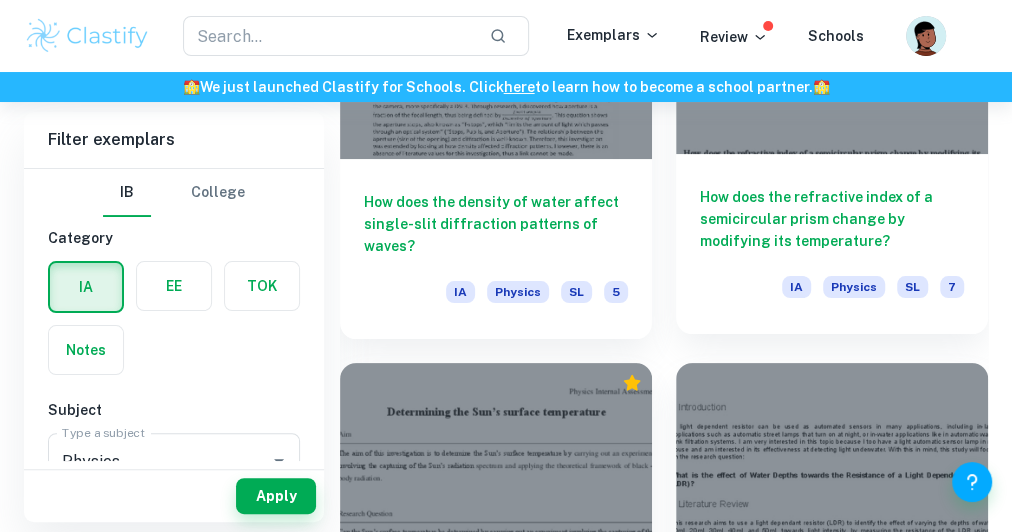 click on "How does the refractive index of a semicircular prism change by modifying its temperature?" at bounding box center [832, 219] 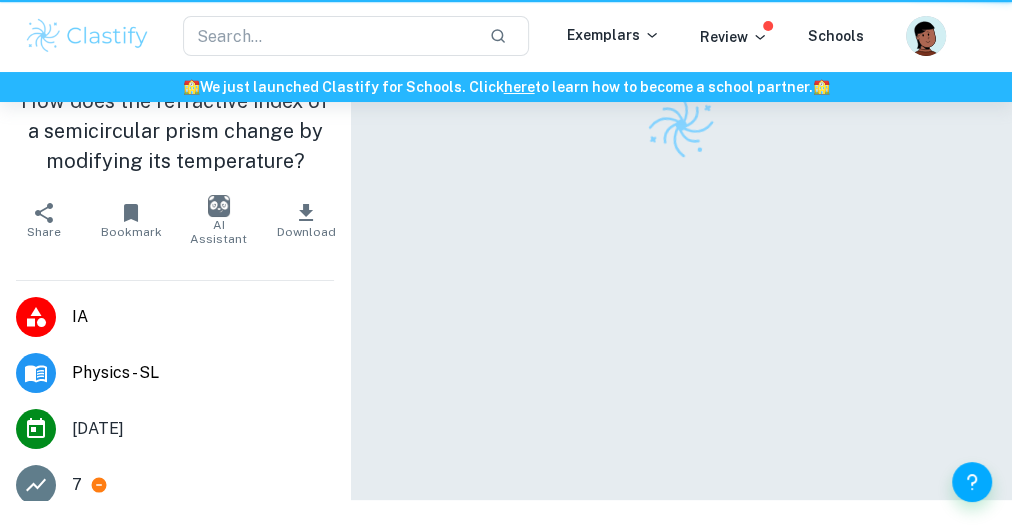 scroll, scrollTop: 0, scrollLeft: 0, axis: both 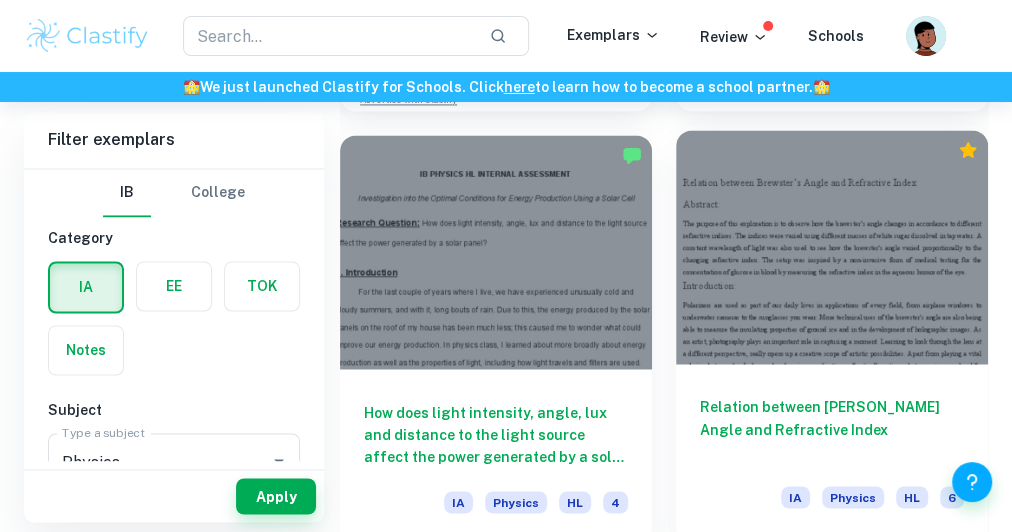 click on "Relation between [PERSON_NAME] Angle and Refractive Index" at bounding box center (832, 429) 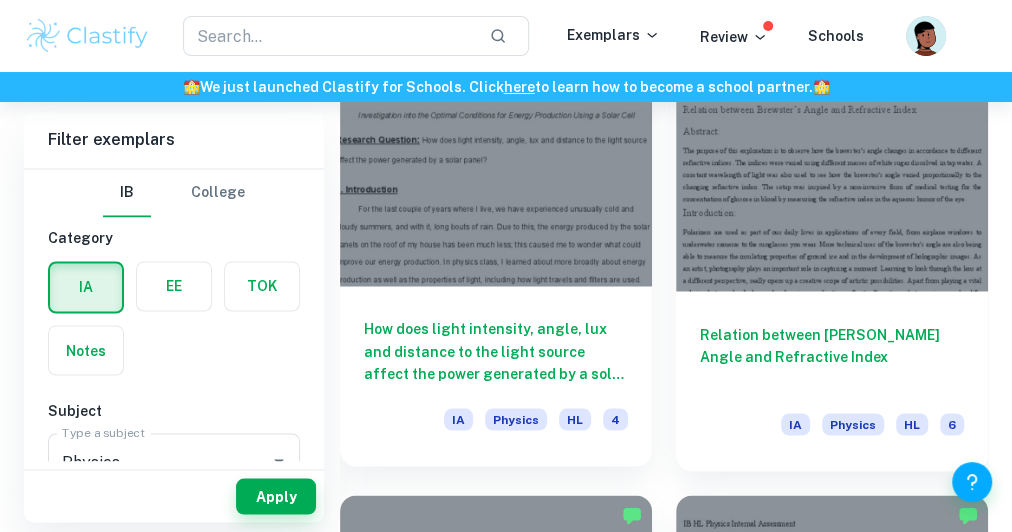 scroll, scrollTop: 1561, scrollLeft: 0, axis: vertical 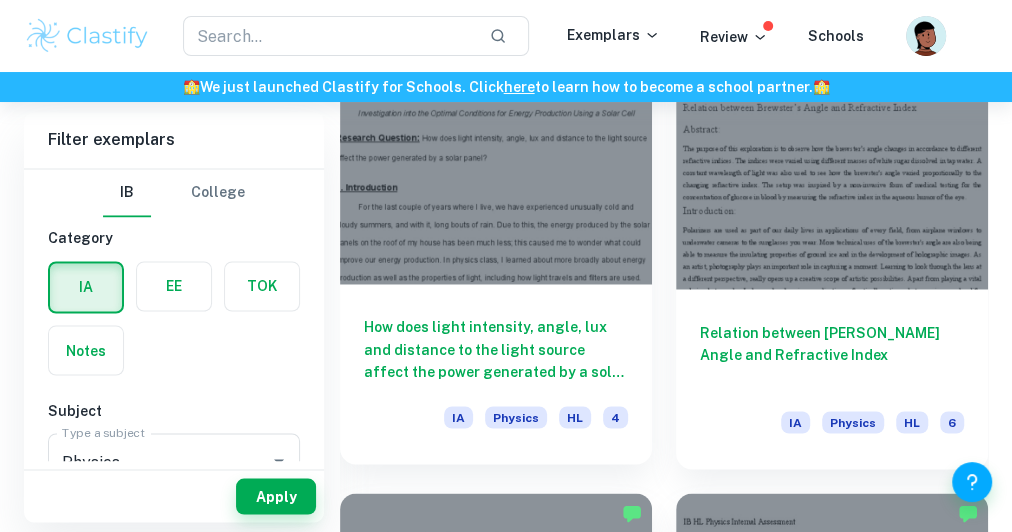 click on "How does light intensity, angle, lux and distance to the light source affect the power generated by a solar panel?" at bounding box center (496, 349) 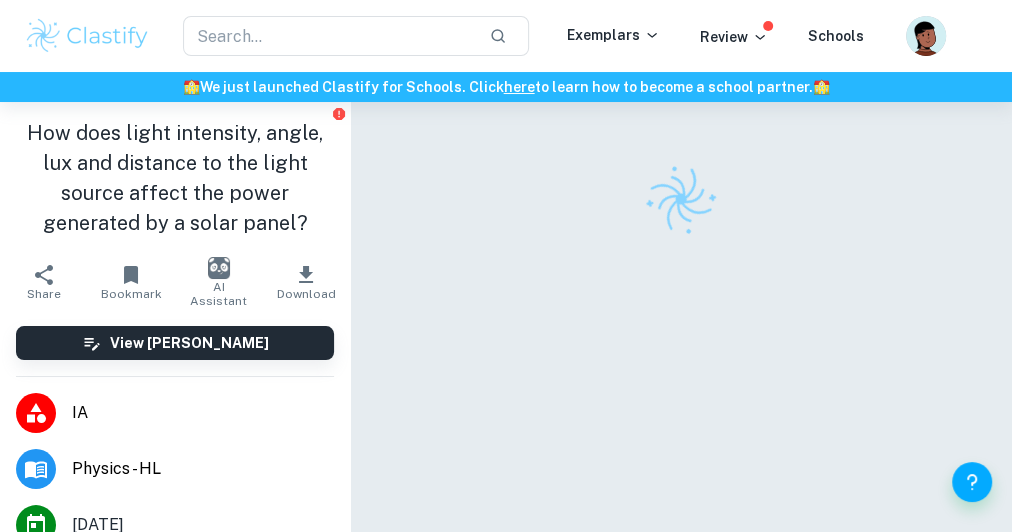 scroll, scrollTop: 101, scrollLeft: 0, axis: vertical 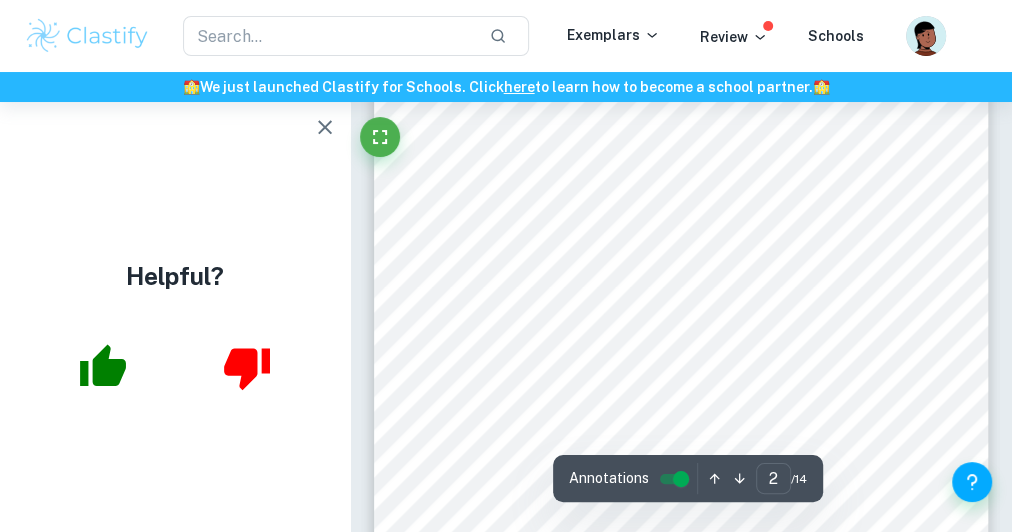 click on "silicon. The n-type layer has an excess of electrons while the p-type layer contains electron" at bounding box center [670, 197] 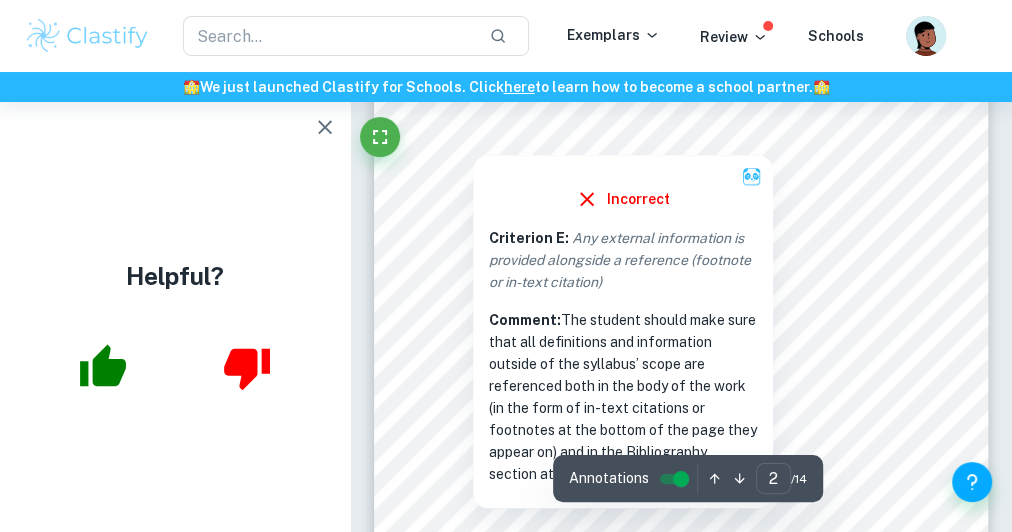 scroll, scrollTop: 1221, scrollLeft: 0, axis: vertical 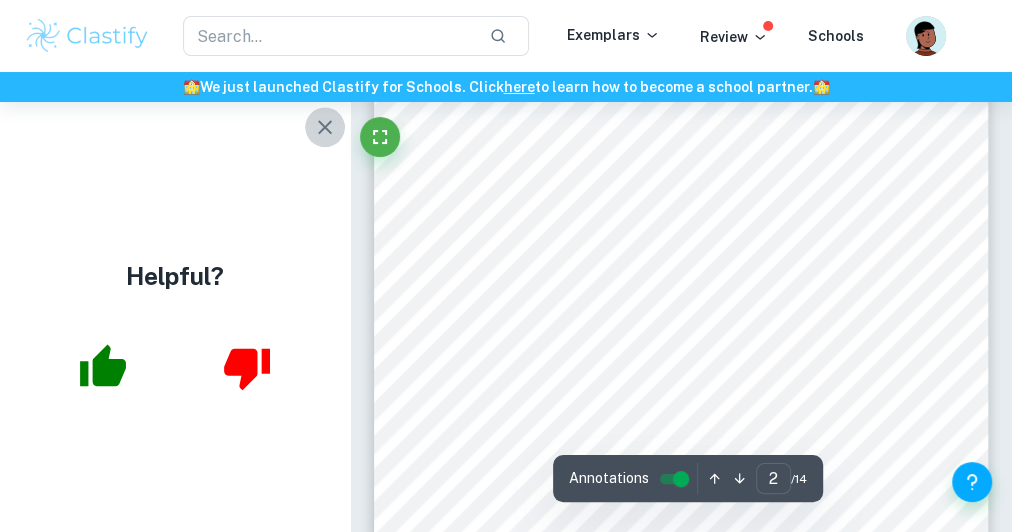 click 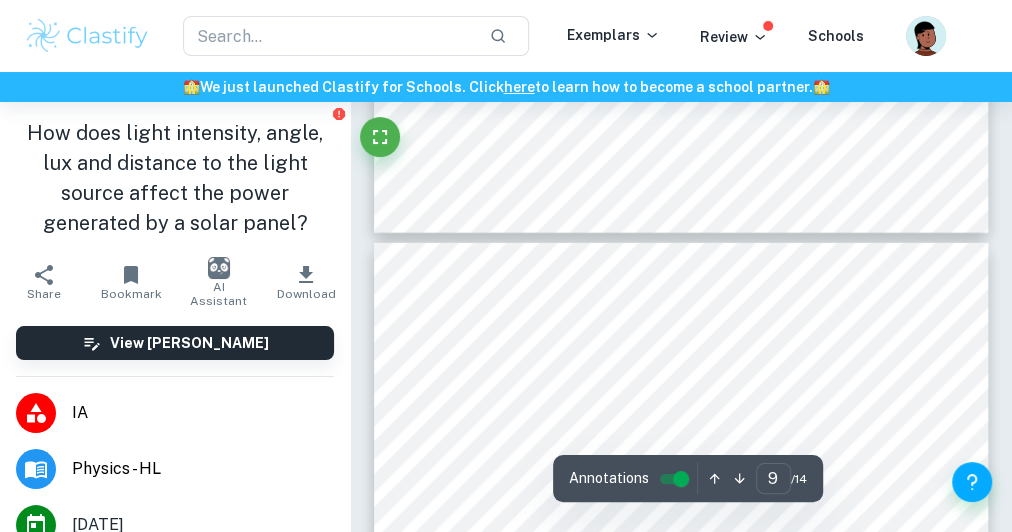 scroll, scrollTop: 6741, scrollLeft: 0, axis: vertical 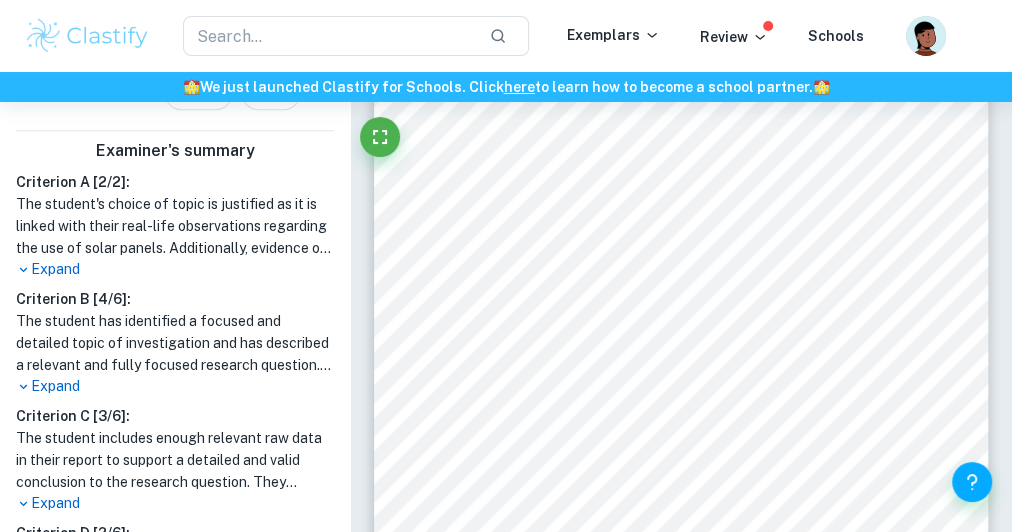 click on "Expand" at bounding box center (175, 386) 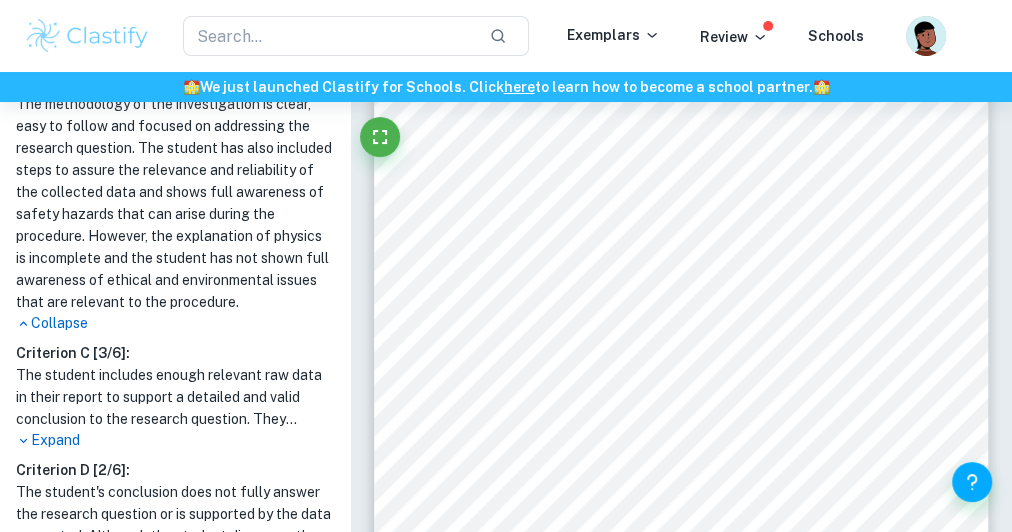 scroll, scrollTop: 880, scrollLeft: 0, axis: vertical 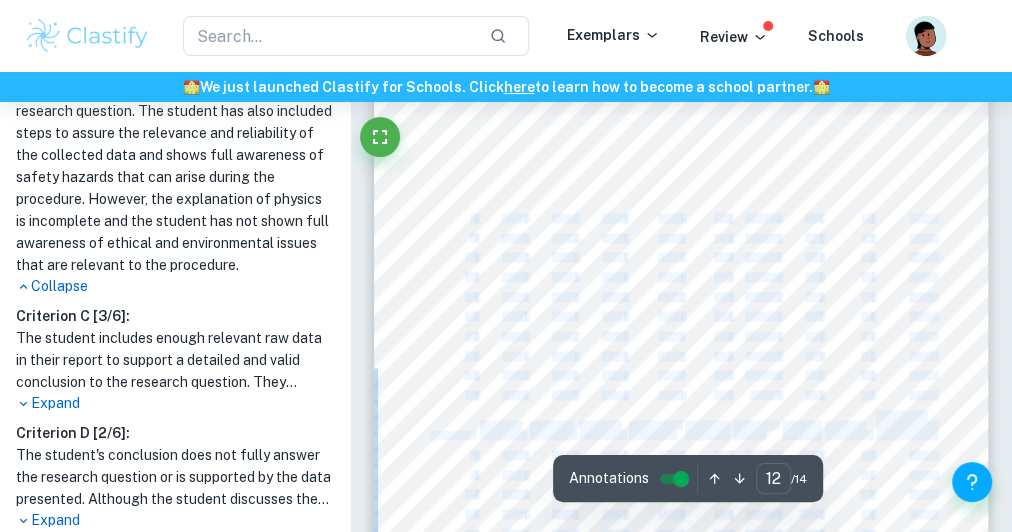 drag, startPoint x: 472, startPoint y: 215, endPoint x: 450, endPoint y: 314, distance: 101.414986 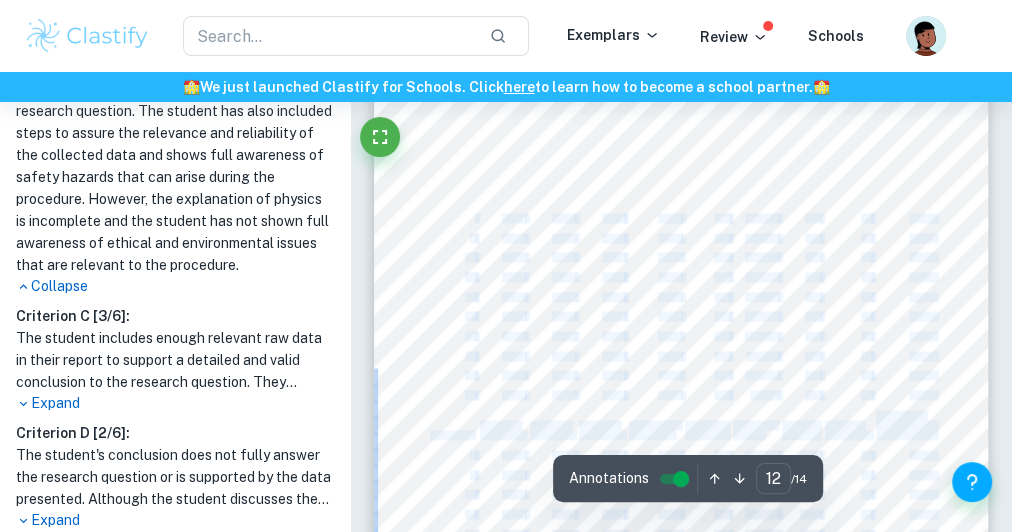 drag, startPoint x: 475, startPoint y: 214, endPoint x: 464, endPoint y: 364, distance: 150.40279 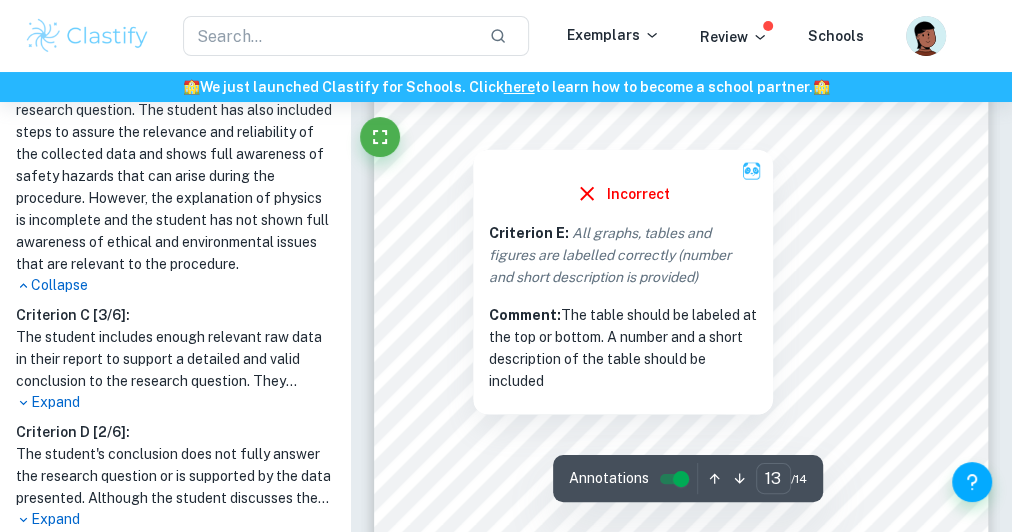 scroll, scrollTop: 9861, scrollLeft: 0, axis: vertical 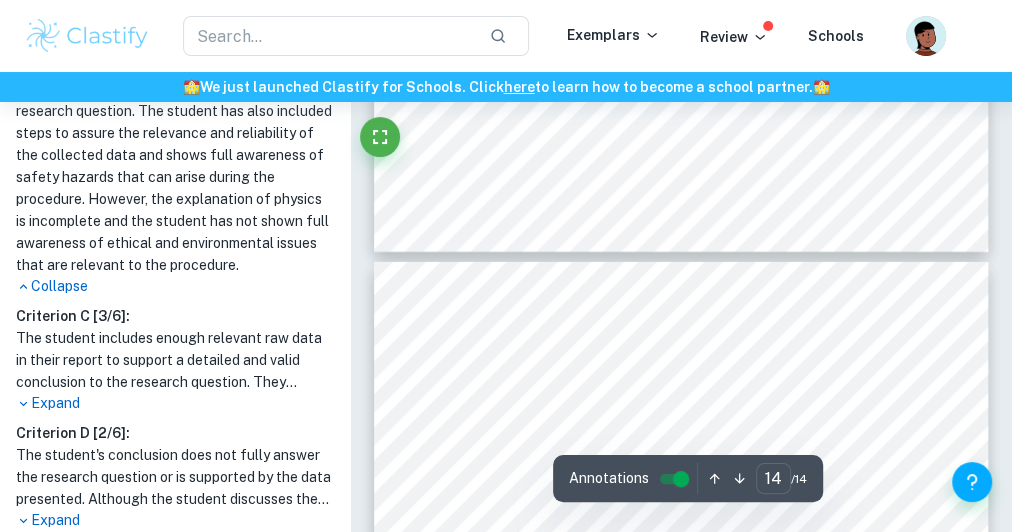 type on "13" 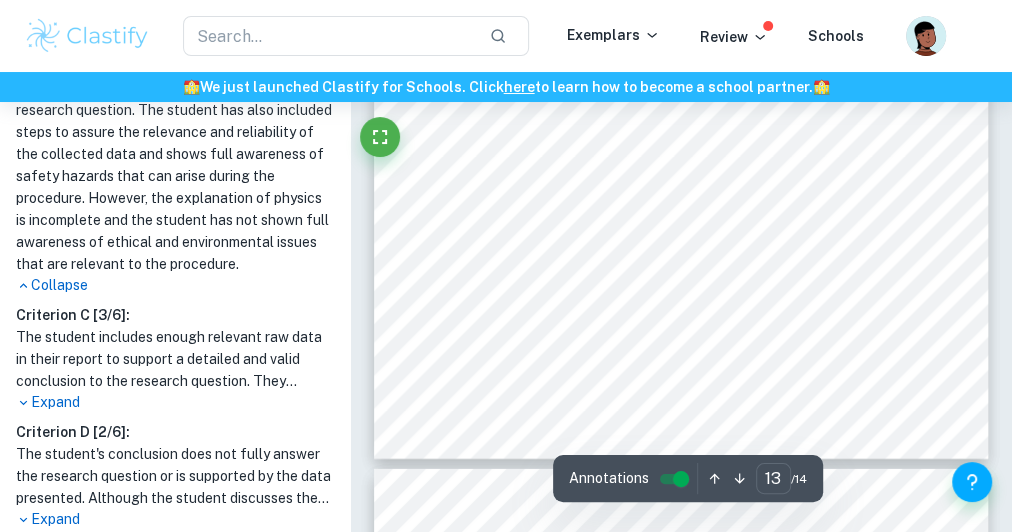 scroll, scrollTop: 10171, scrollLeft: 0, axis: vertical 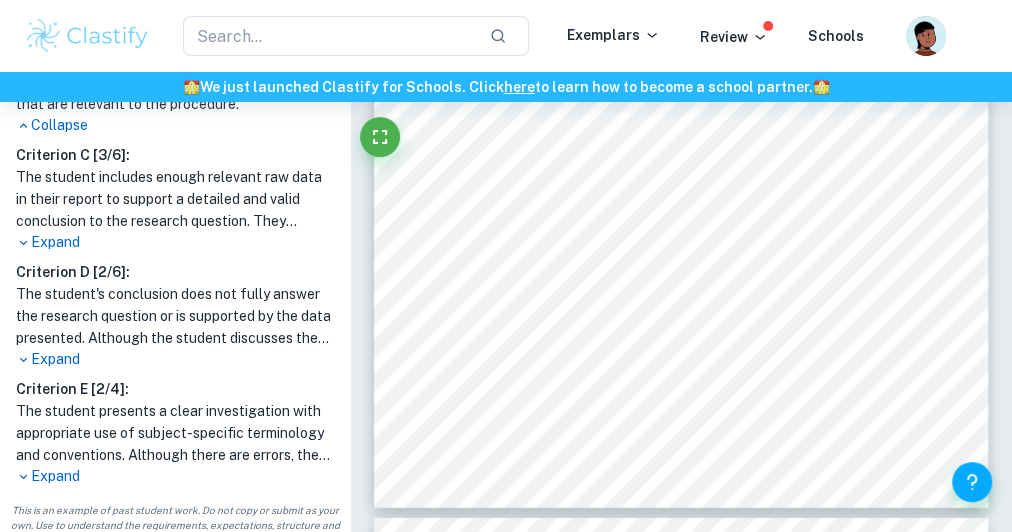 click on "Expand" at bounding box center [175, 243] 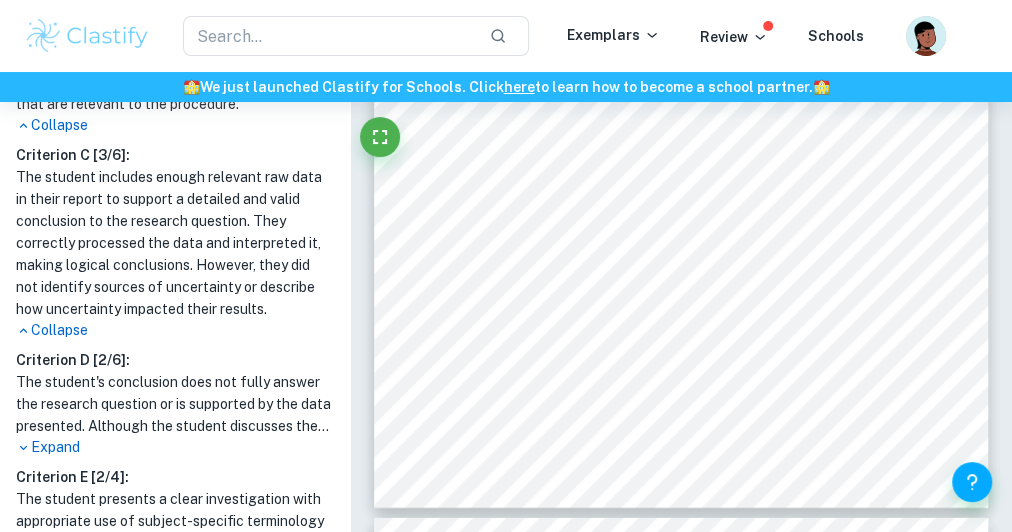 scroll, scrollTop: 1173, scrollLeft: 0, axis: vertical 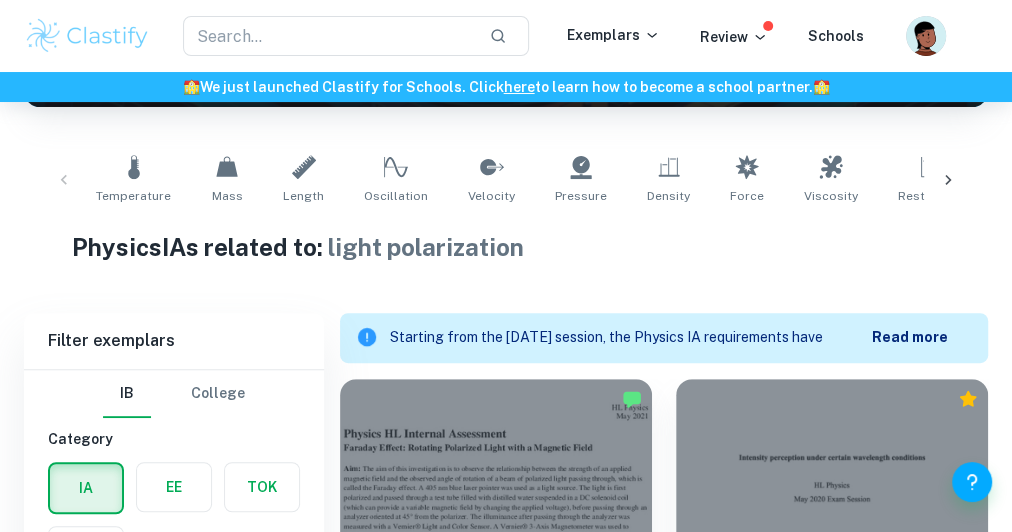 click 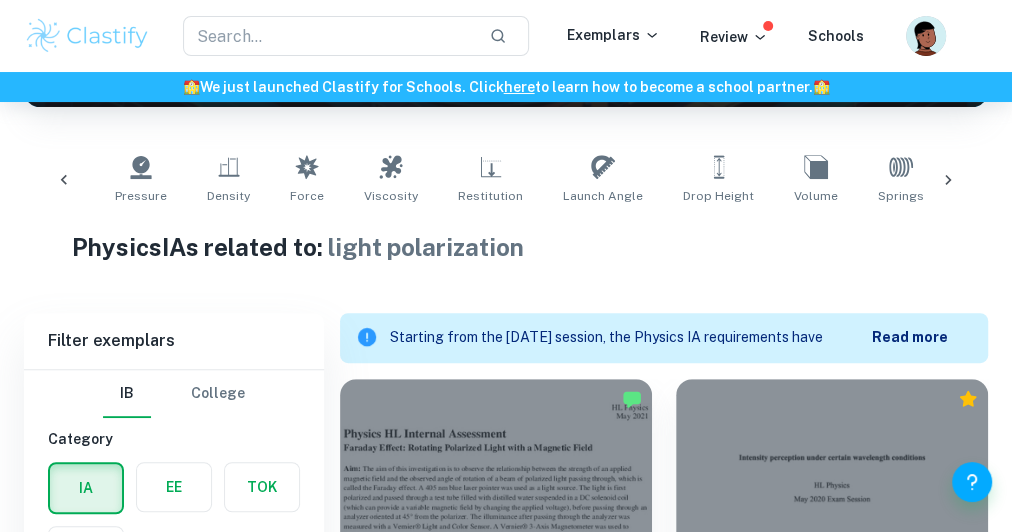 scroll, scrollTop: 0, scrollLeft: 818, axis: horizontal 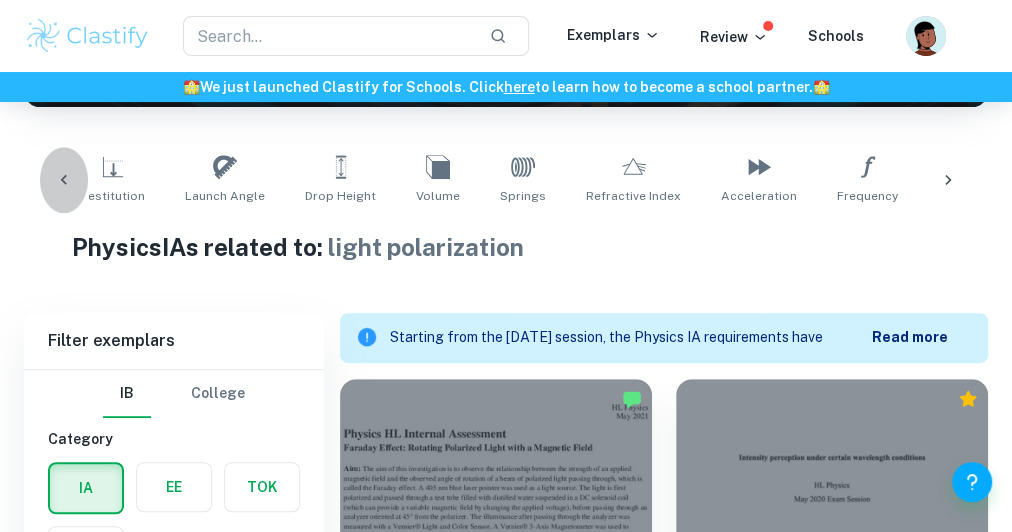 click 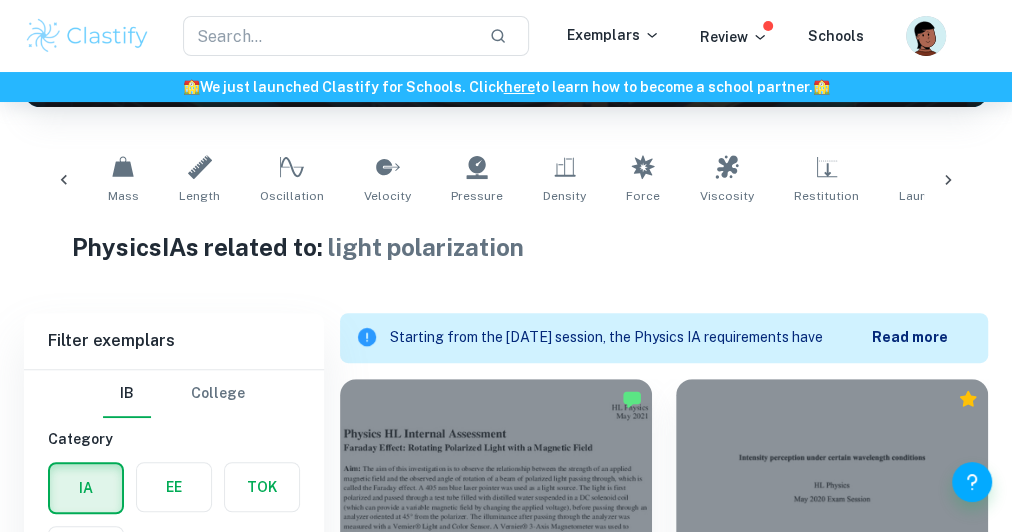 scroll, scrollTop: 0, scrollLeft: 0, axis: both 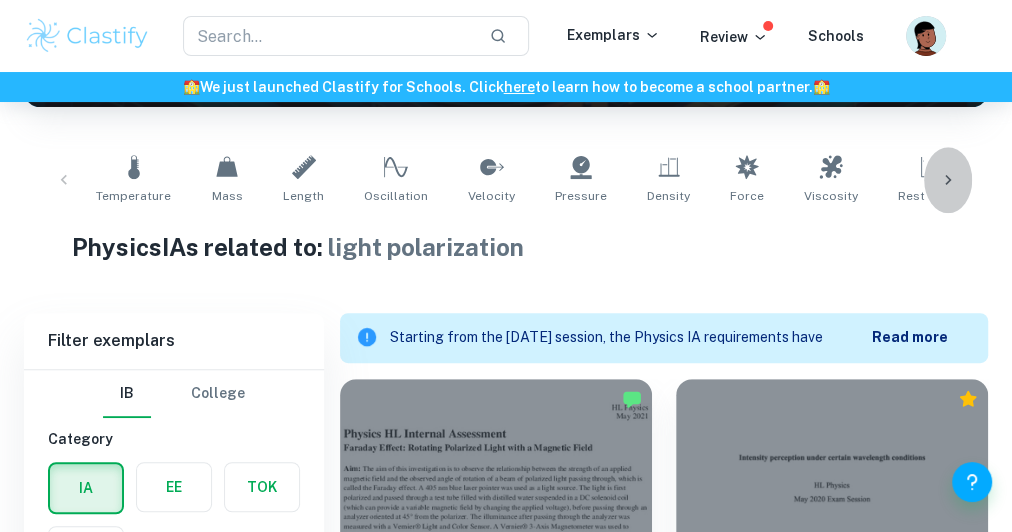 click 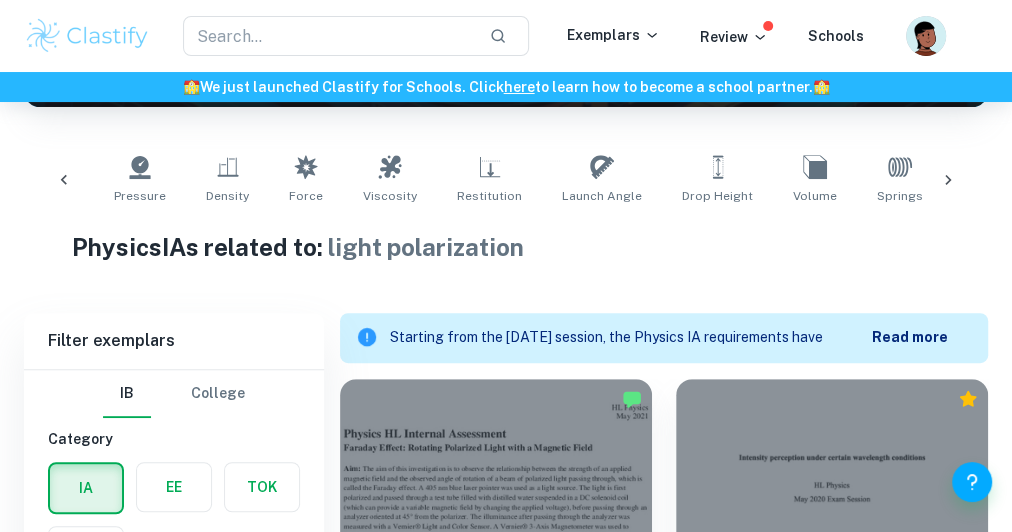 scroll, scrollTop: 0, scrollLeft: 818, axis: horizontal 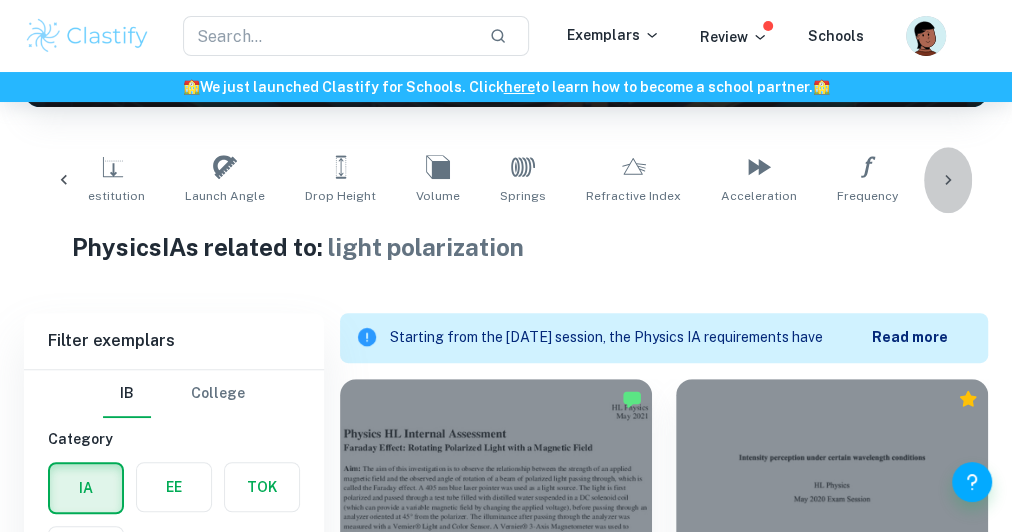 click 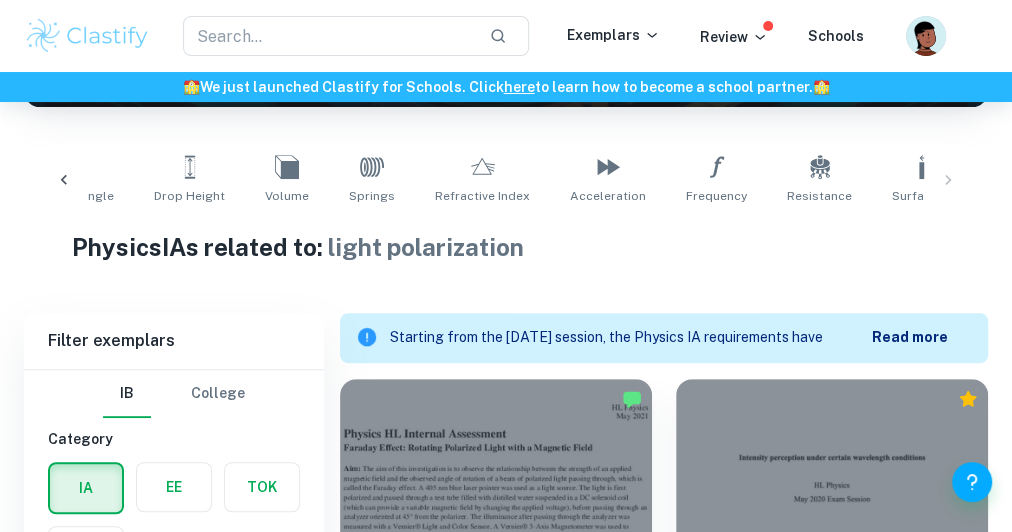 scroll, scrollTop: 0, scrollLeft: 1046, axis: horizontal 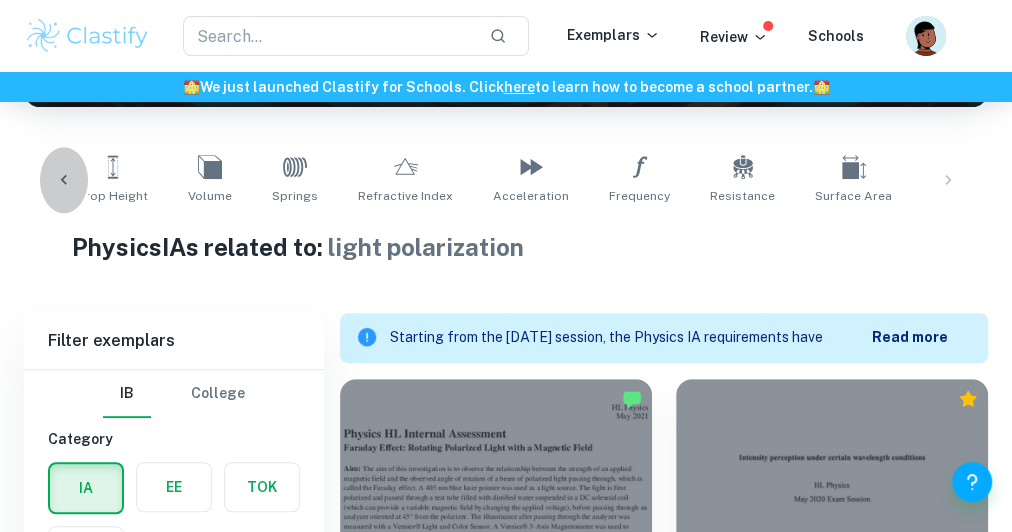 click 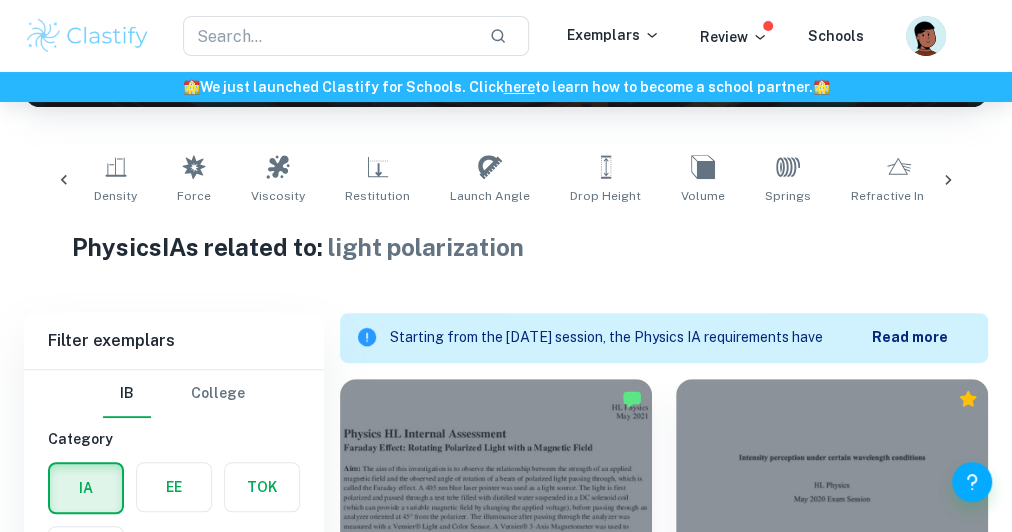 scroll, scrollTop: 0, scrollLeft: 228, axis: horizontal 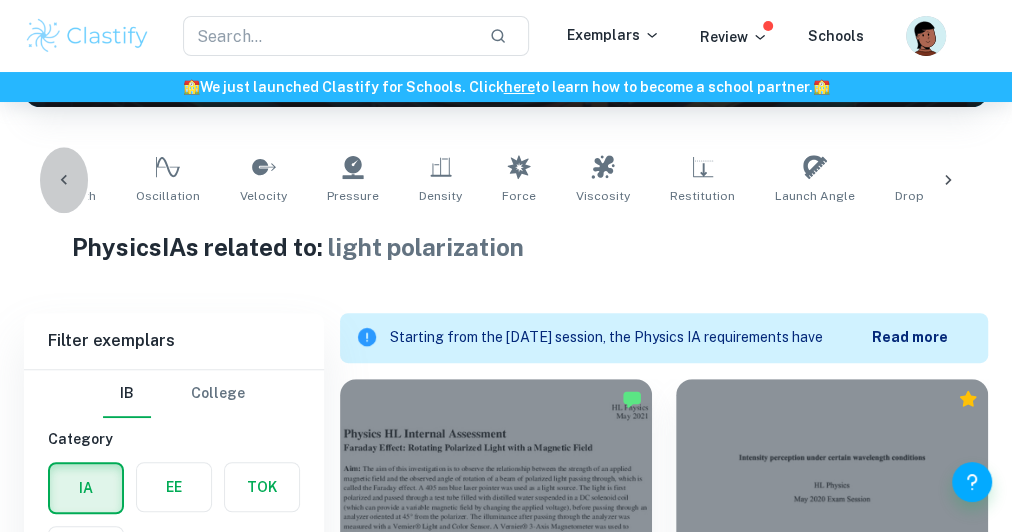 click 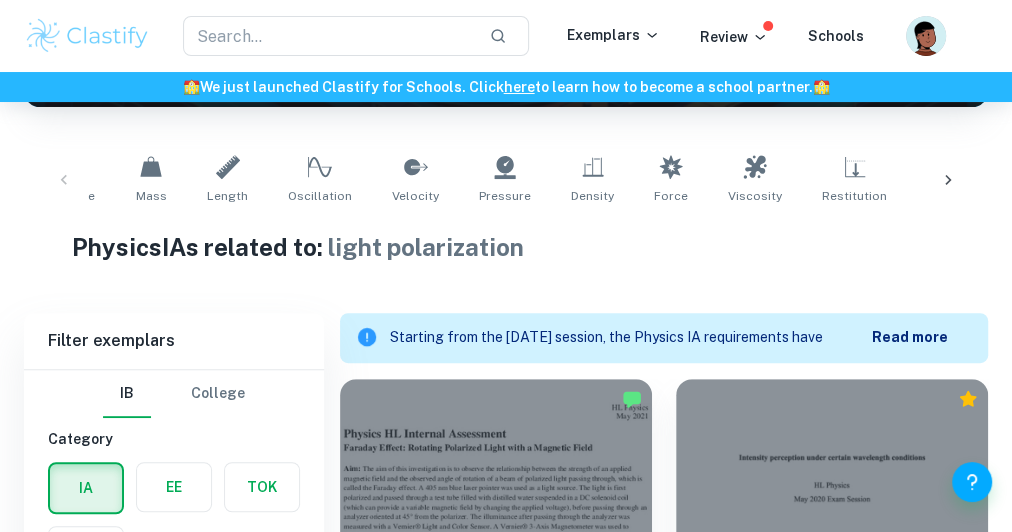 scroll, scrollTop: 0, scrollLeft: 0, axis: both 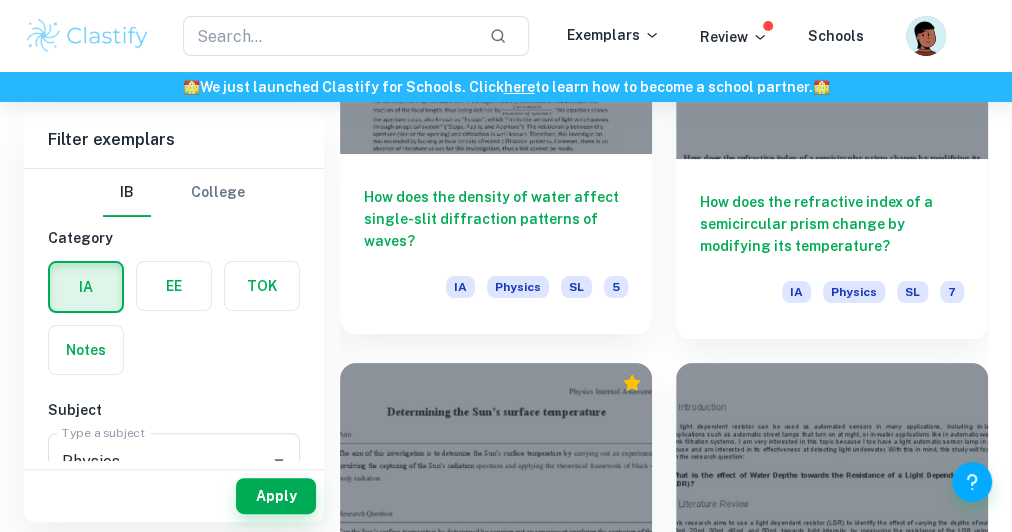 click on "How does the density of water affect single-slit diffraction patterns of waves?" at bounding box center [496, 219] 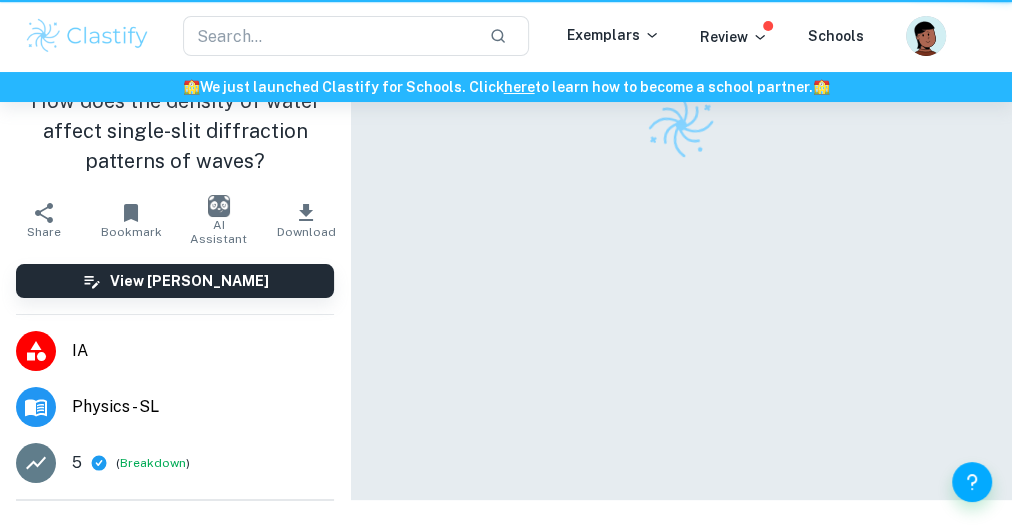 scroll, scrollTop: 0, scrollLeft: 0, axis: both 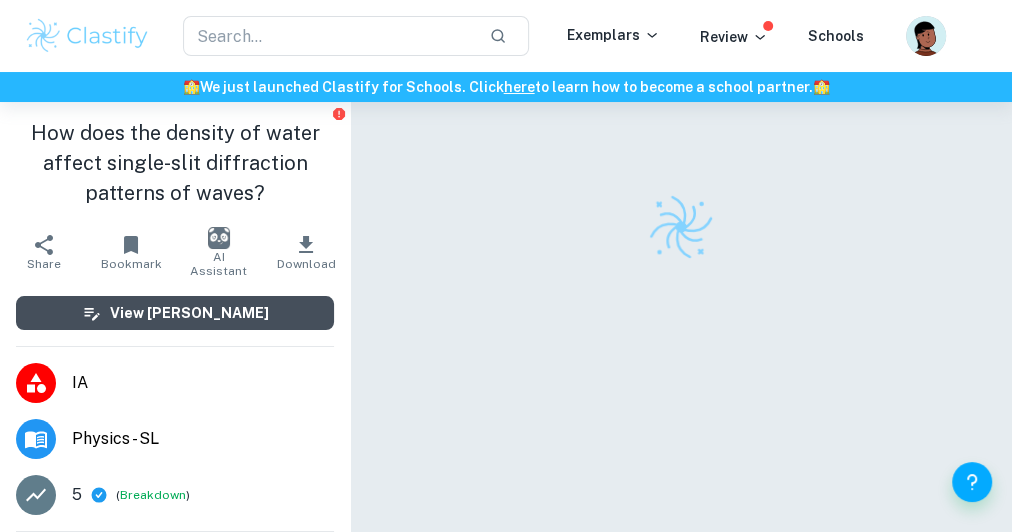 click 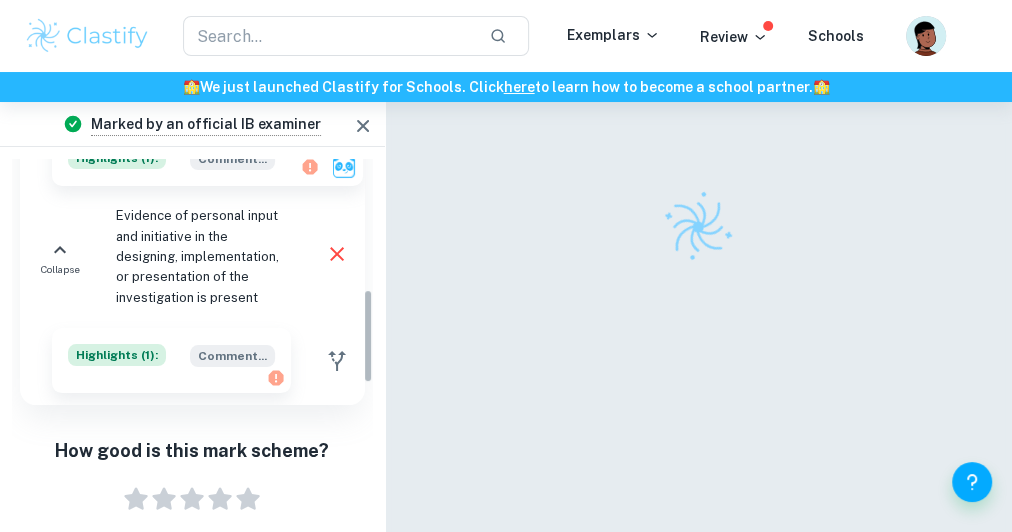 scroll, scrollTop: 640, scrollLeft: 0, axis: vertical 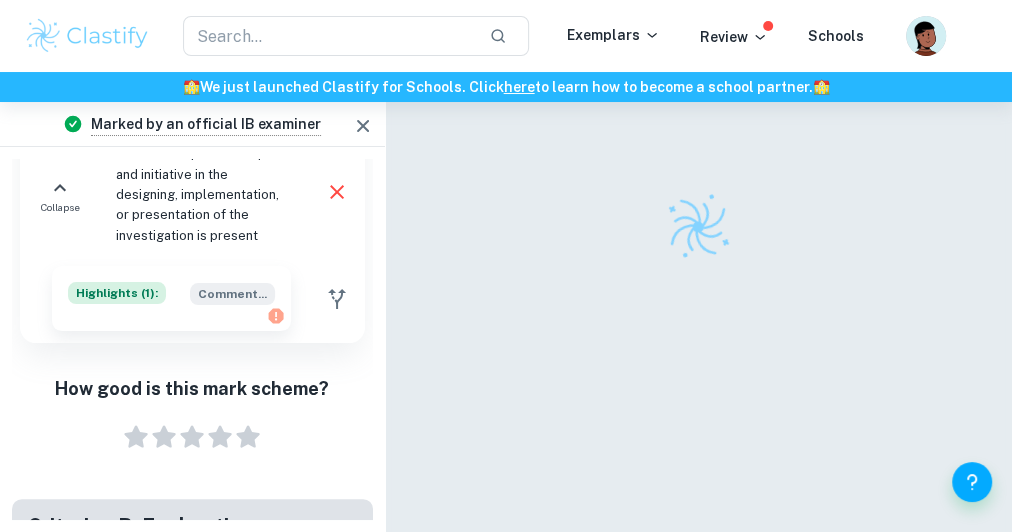 click at bounding box center (698, 227) 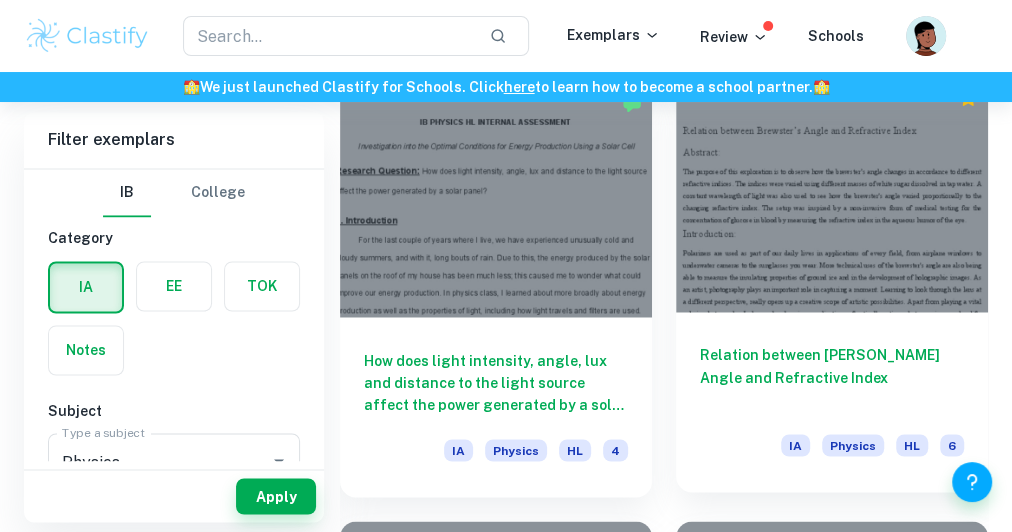 scroll, scrollTop: 1561, scrollLeft: 0, axis: vertical 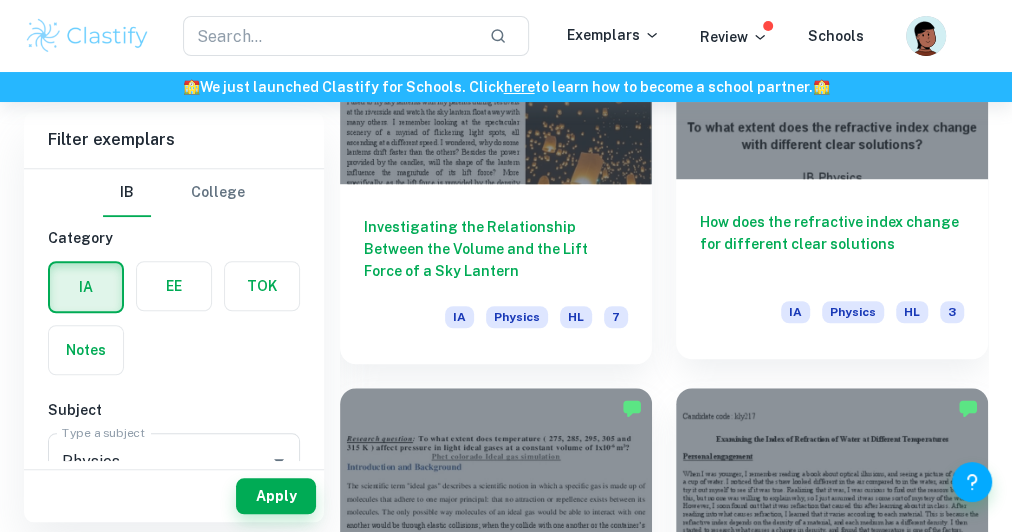 click on "How does the refractive index change for different clear solutions" at bounding box center (832, 244) 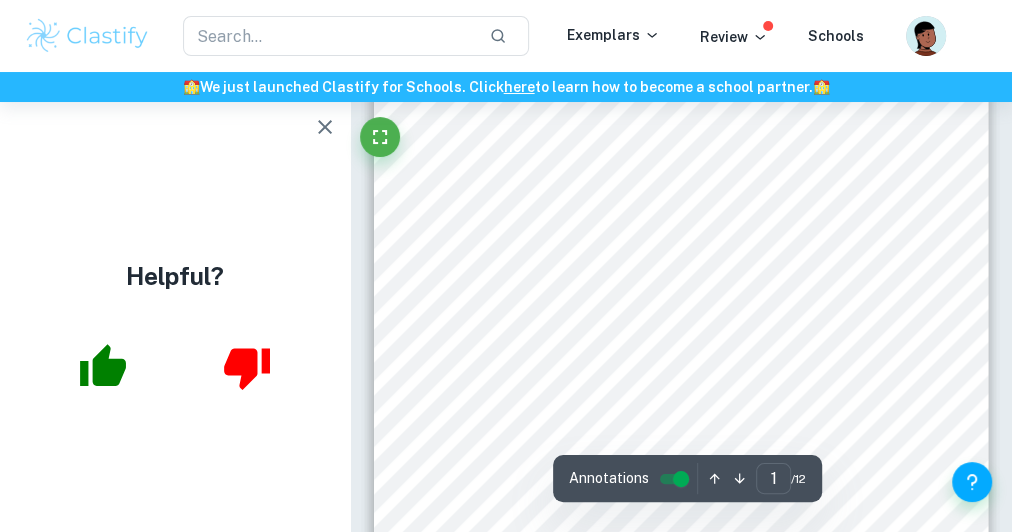 scroll, scrollTop: 320, scrollLeft: 0, axis: vertical 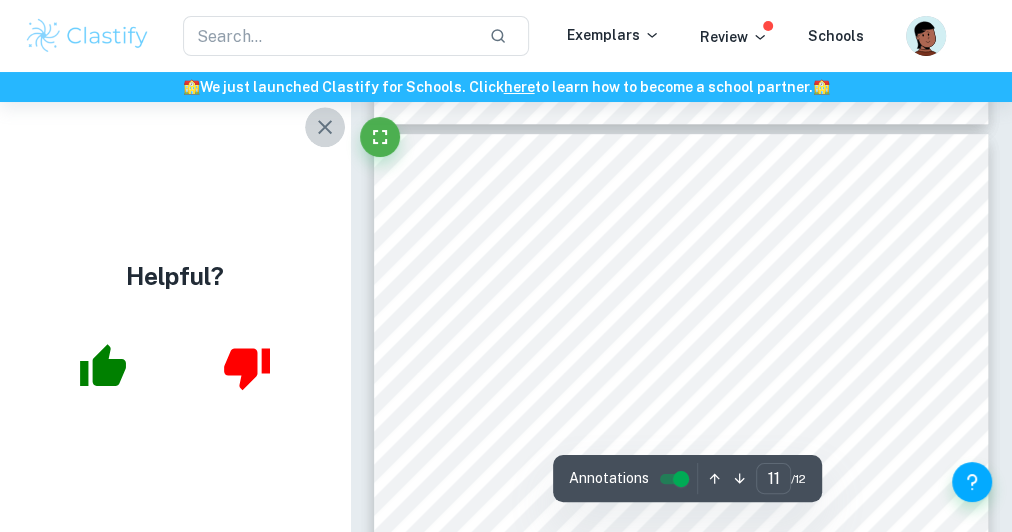 click 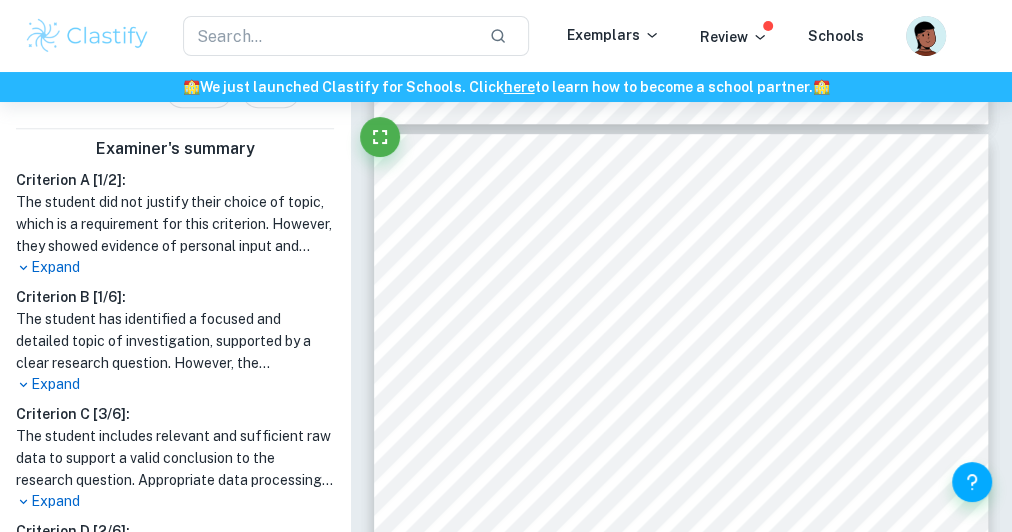 scroll, scrollTop: 480, scrollLeft: 0, axis: vertical 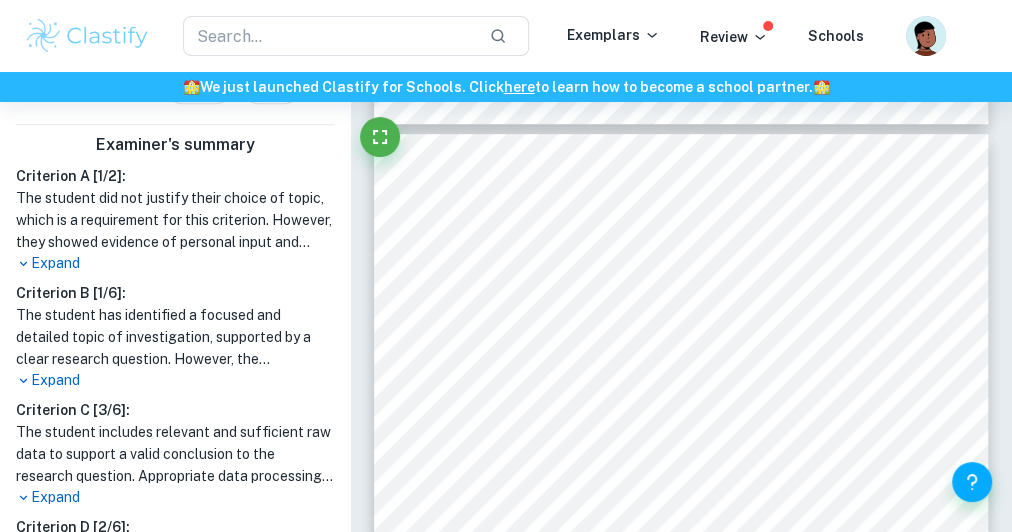 click on "Expand" at bounding box center (175, 380) 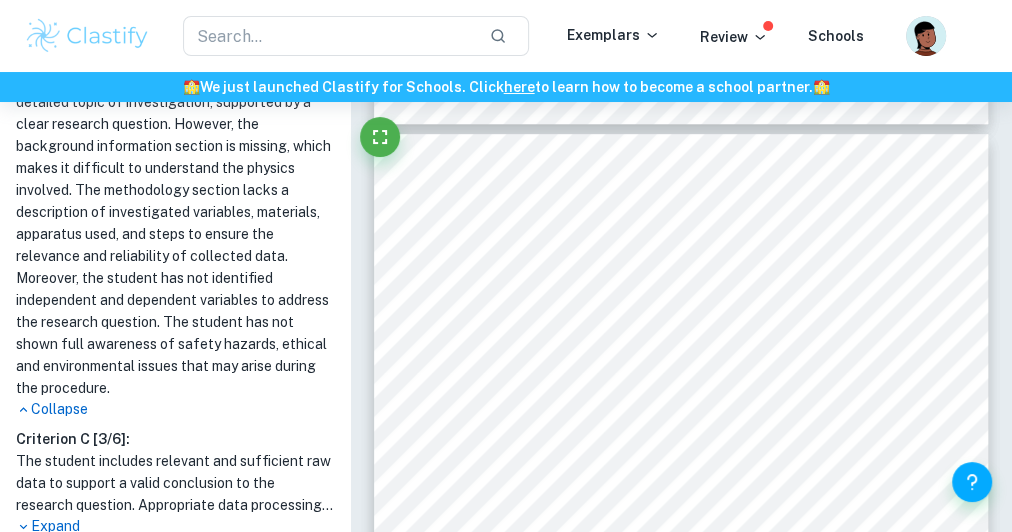 scroll, scrollTop: 720, scrollLeft: 0, axis: vertical 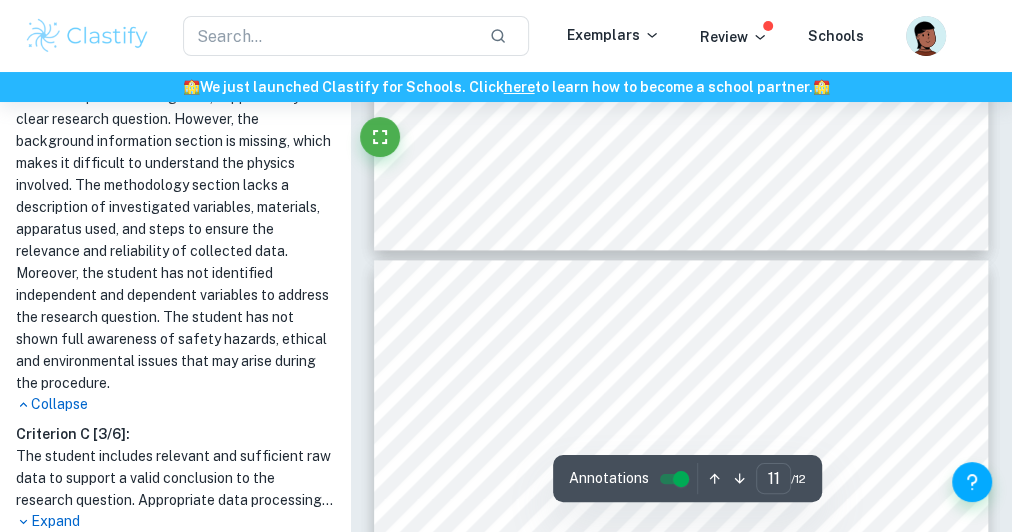 type on "12" 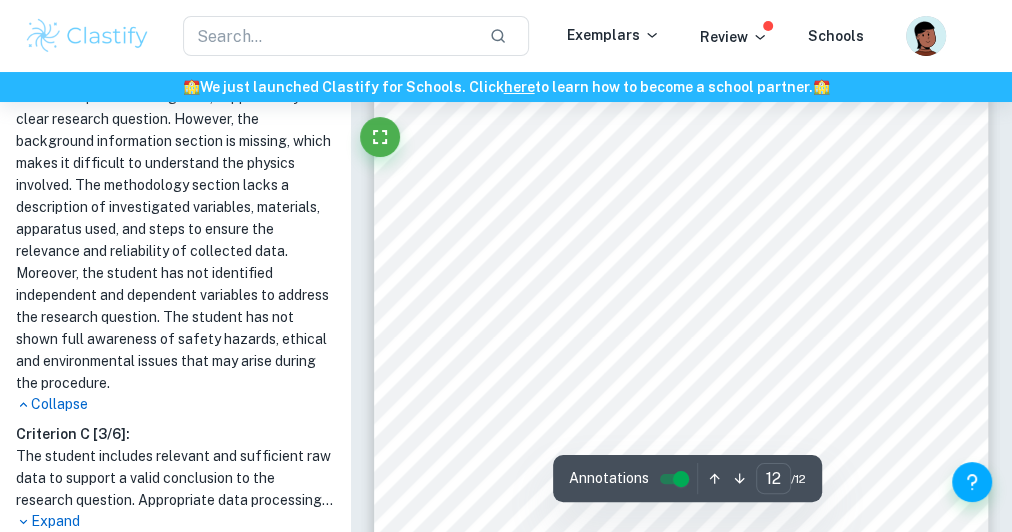 scroll, scrollTop: 9362, scrollLeft: 0, axis: vertical 